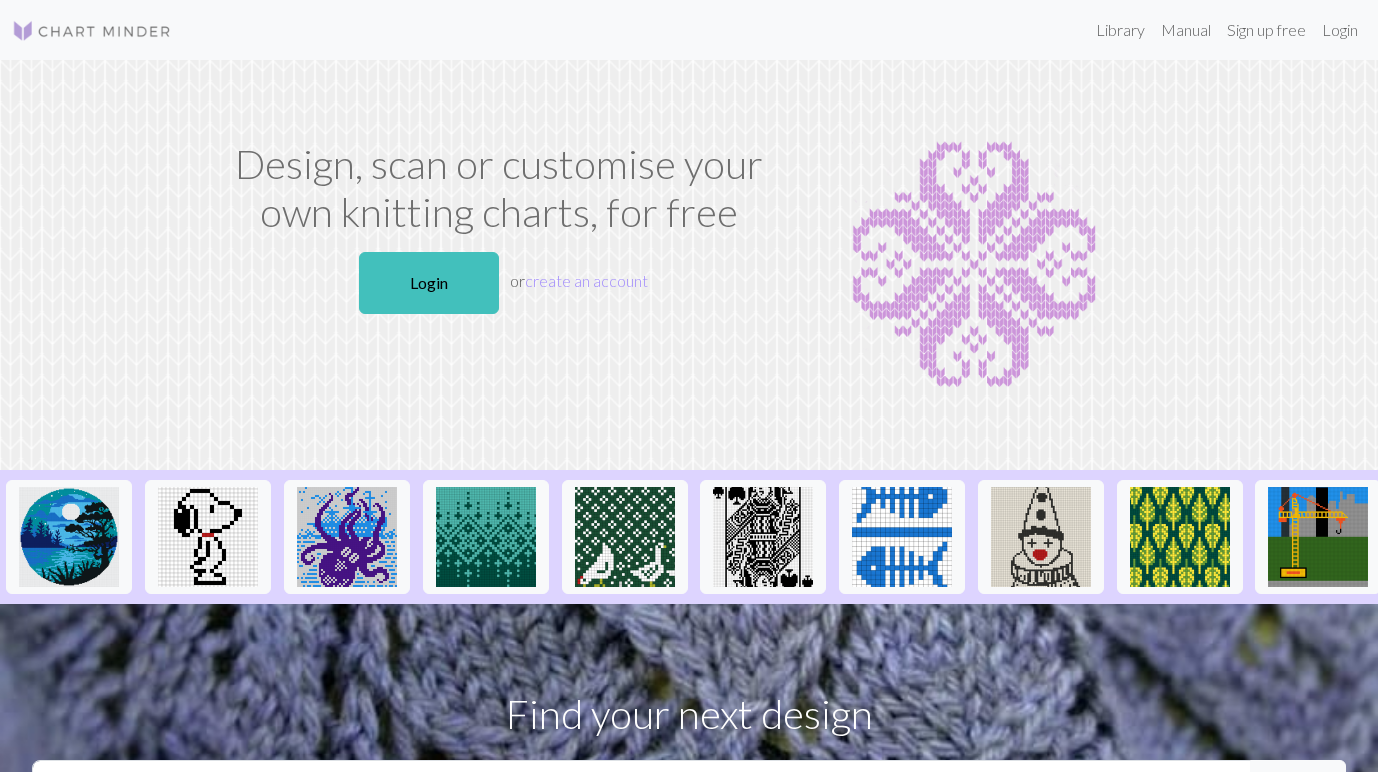 scroll, scrollTop: 0, scrollLeft: 0, axis: both 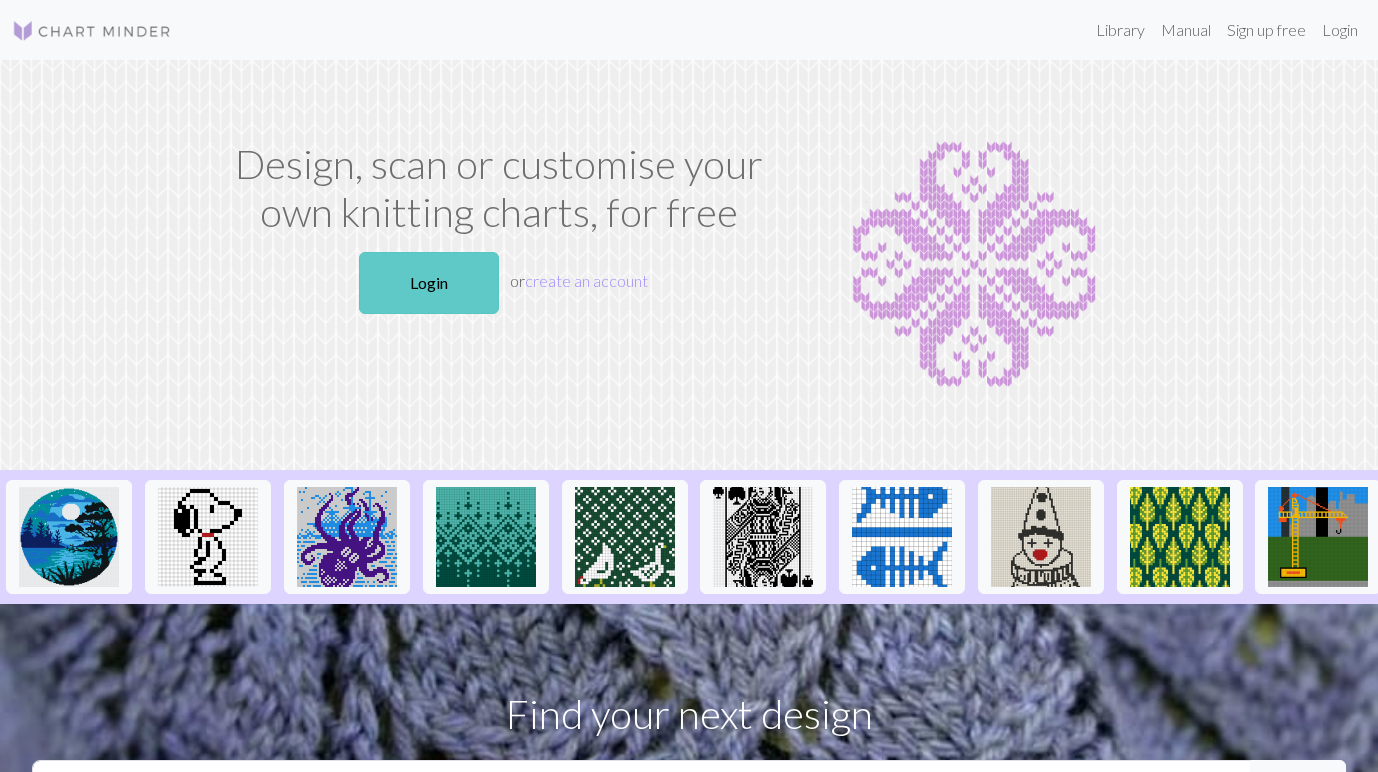 click on "Login" at bounding box center (429, 283) 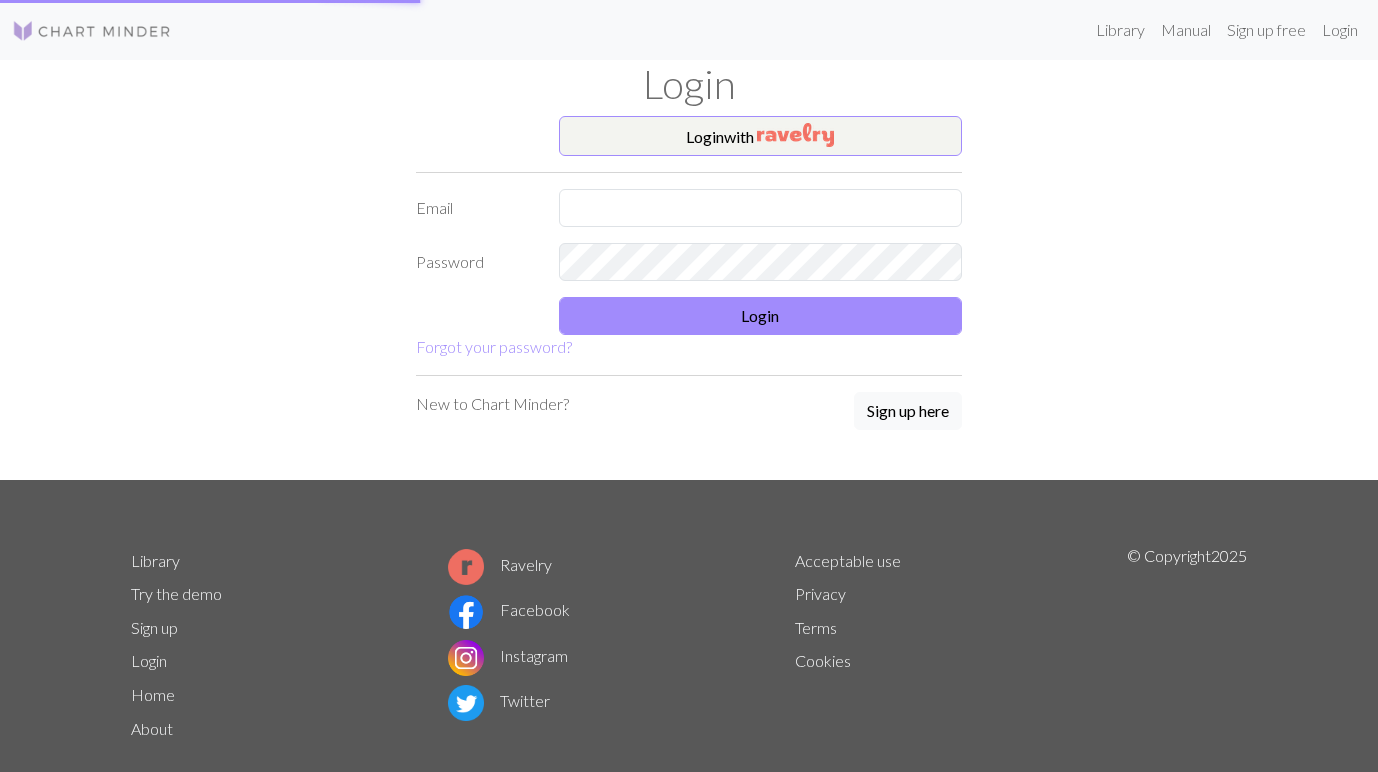 scroll, scrollTop: 0, scrollLeft: 0, axis: both 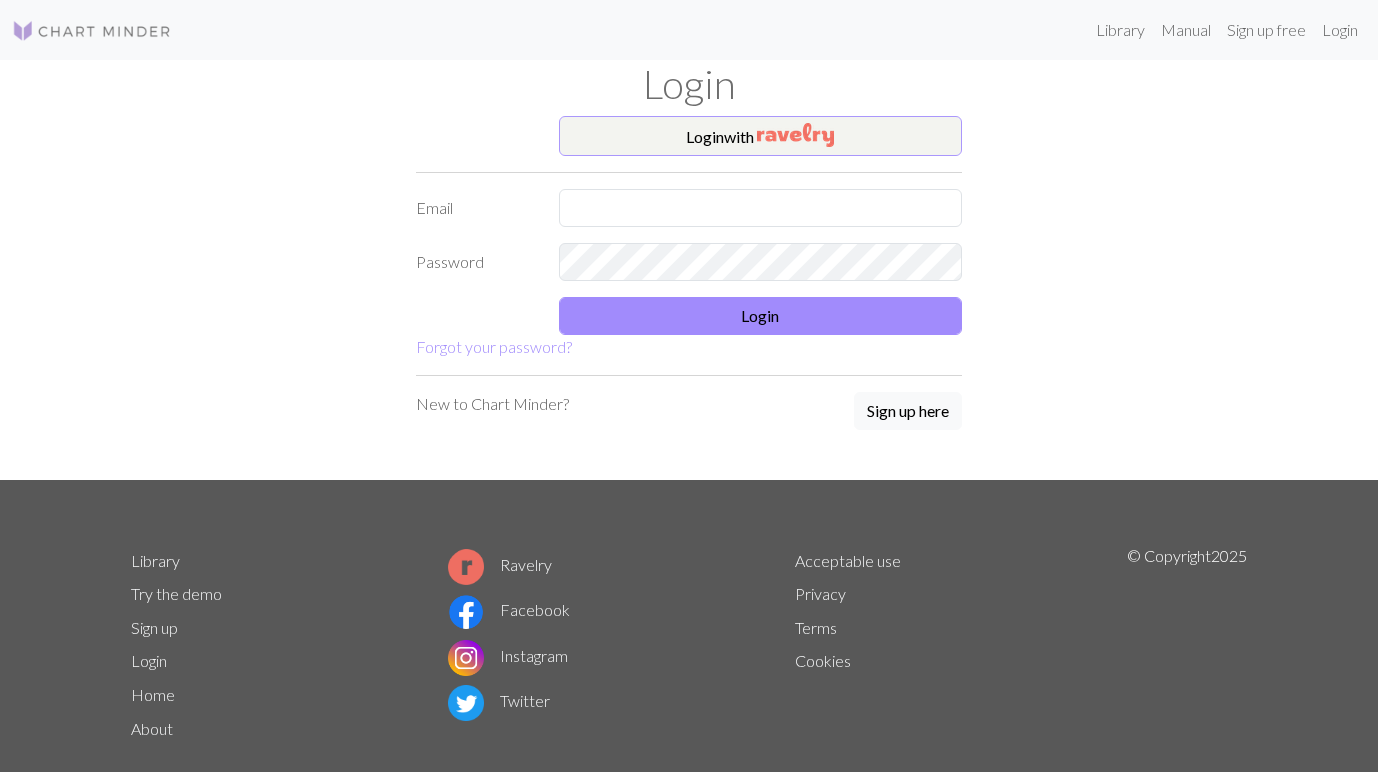 click at bounding box center (795, 135) 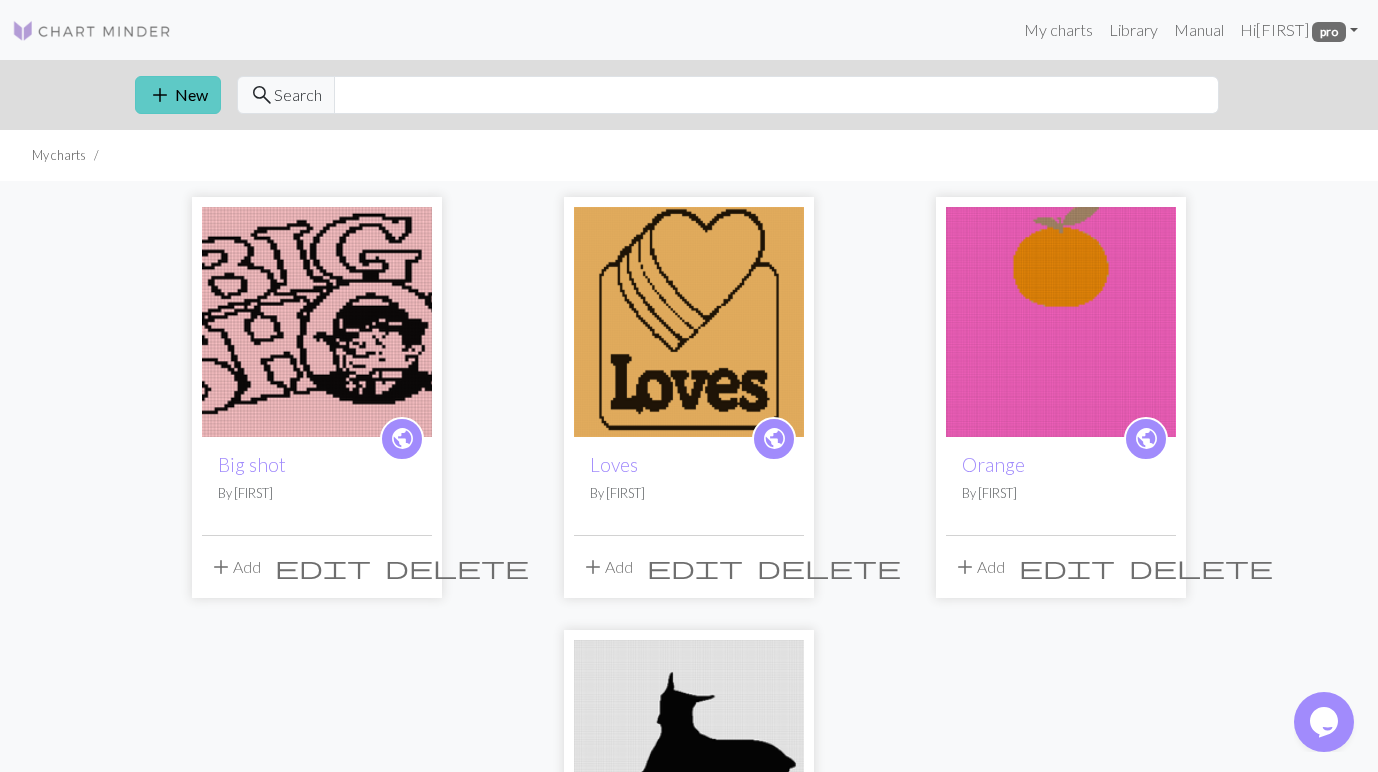 click on "add   New" at bounding box center [178, 95] 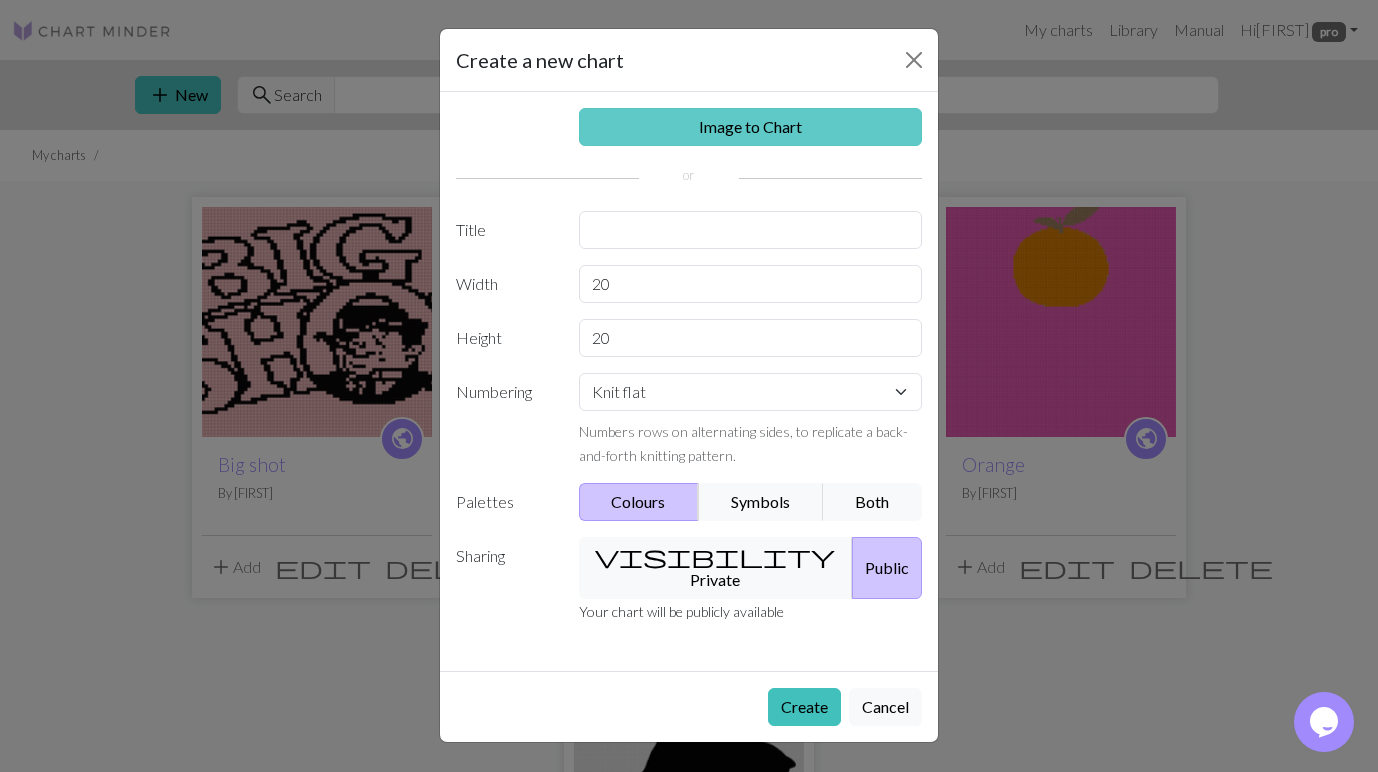 click on "Image to Chart" at bounding box center [751, 127] 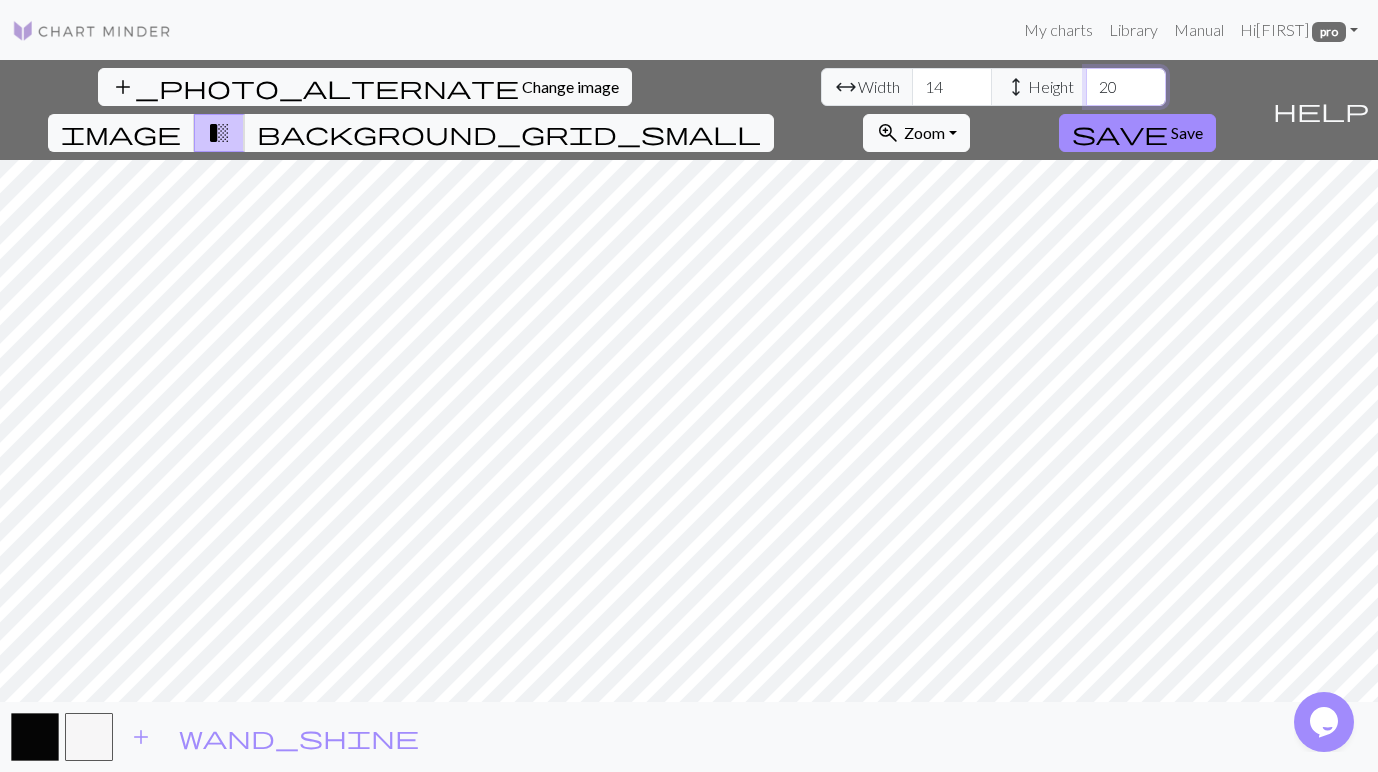 click on "20" at bounding box center (1126, 87) 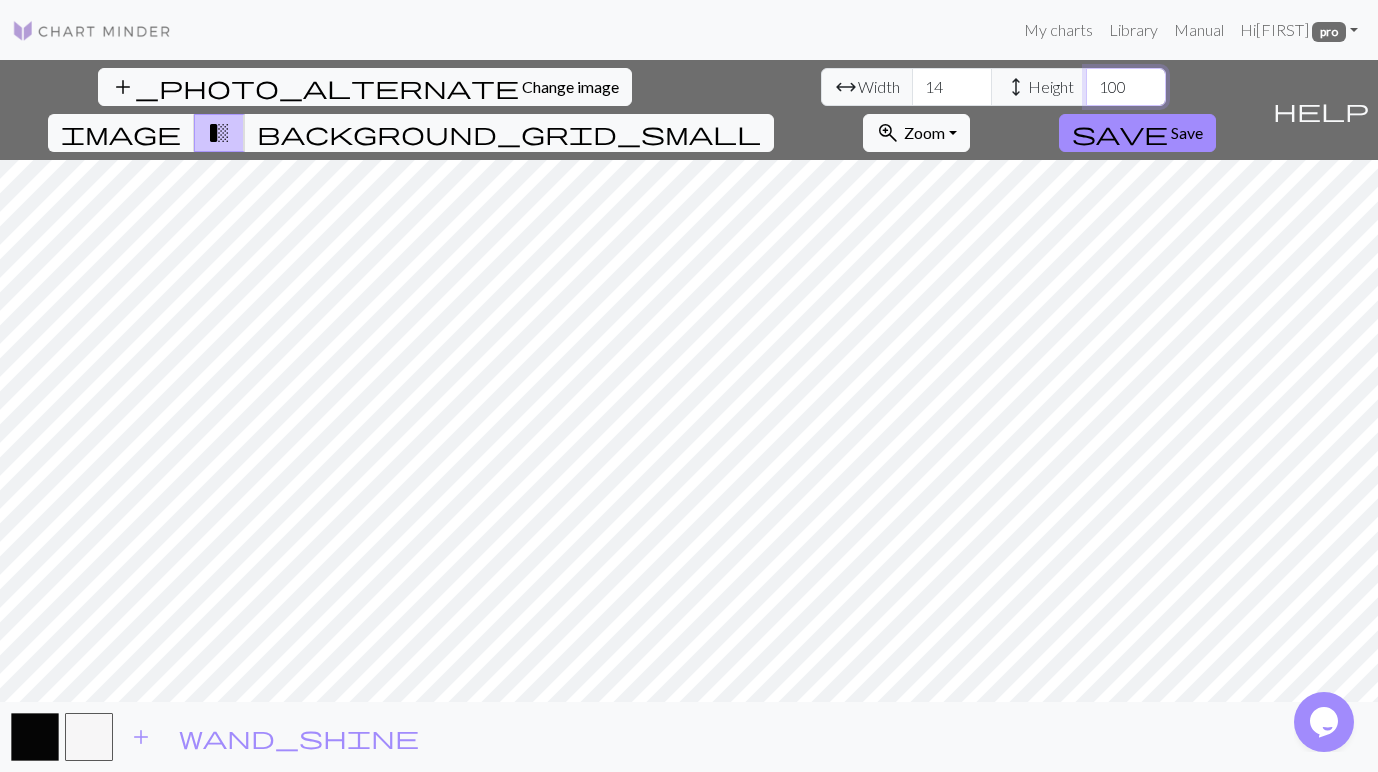 type on "100" 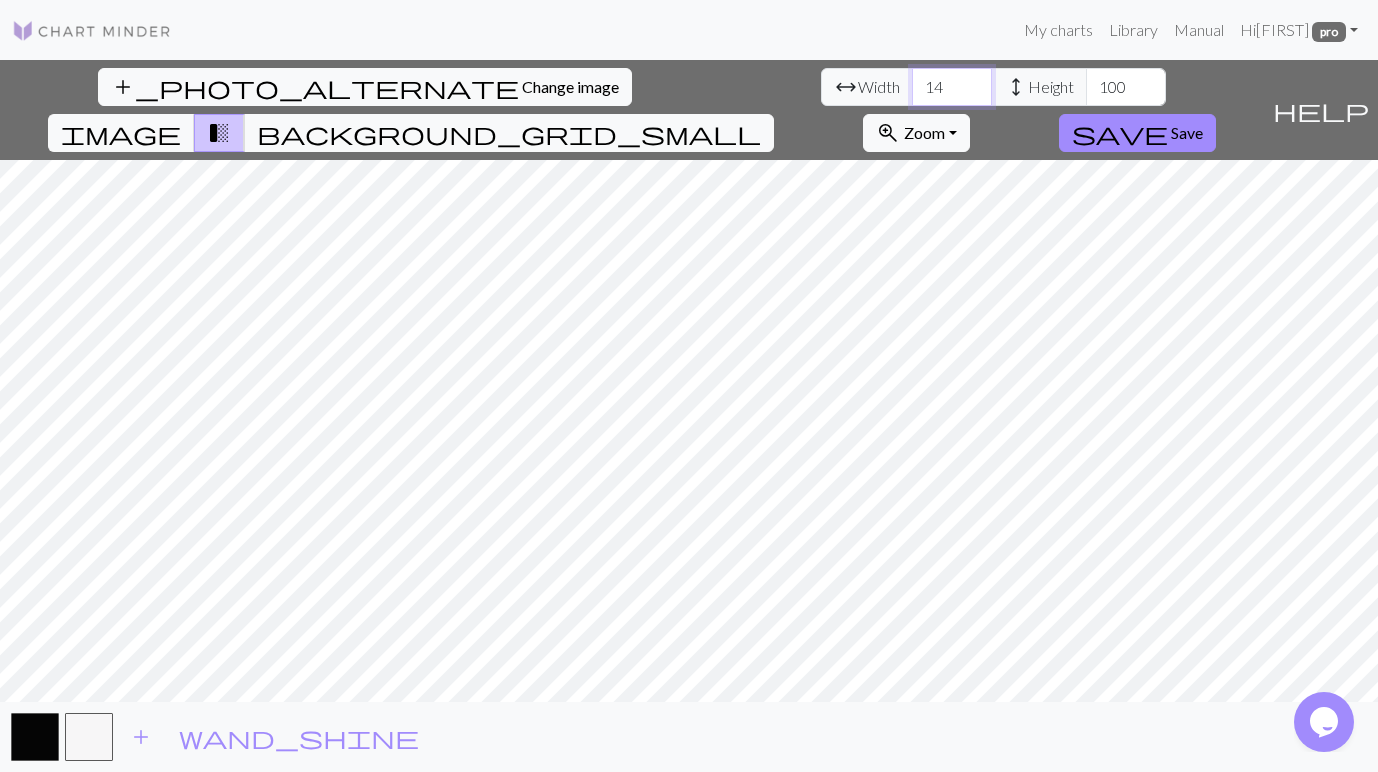 click on "14" at bounding box center [952, 87] 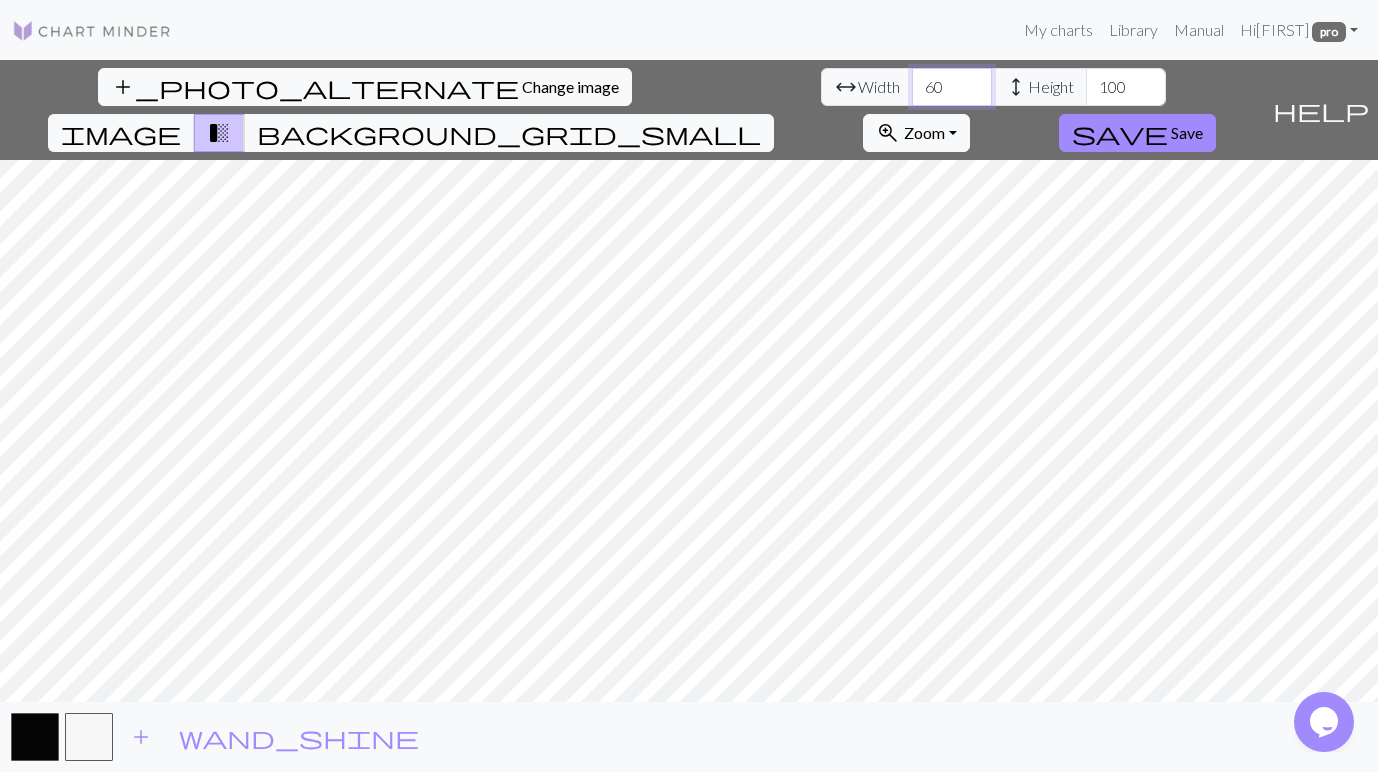 type on "60" 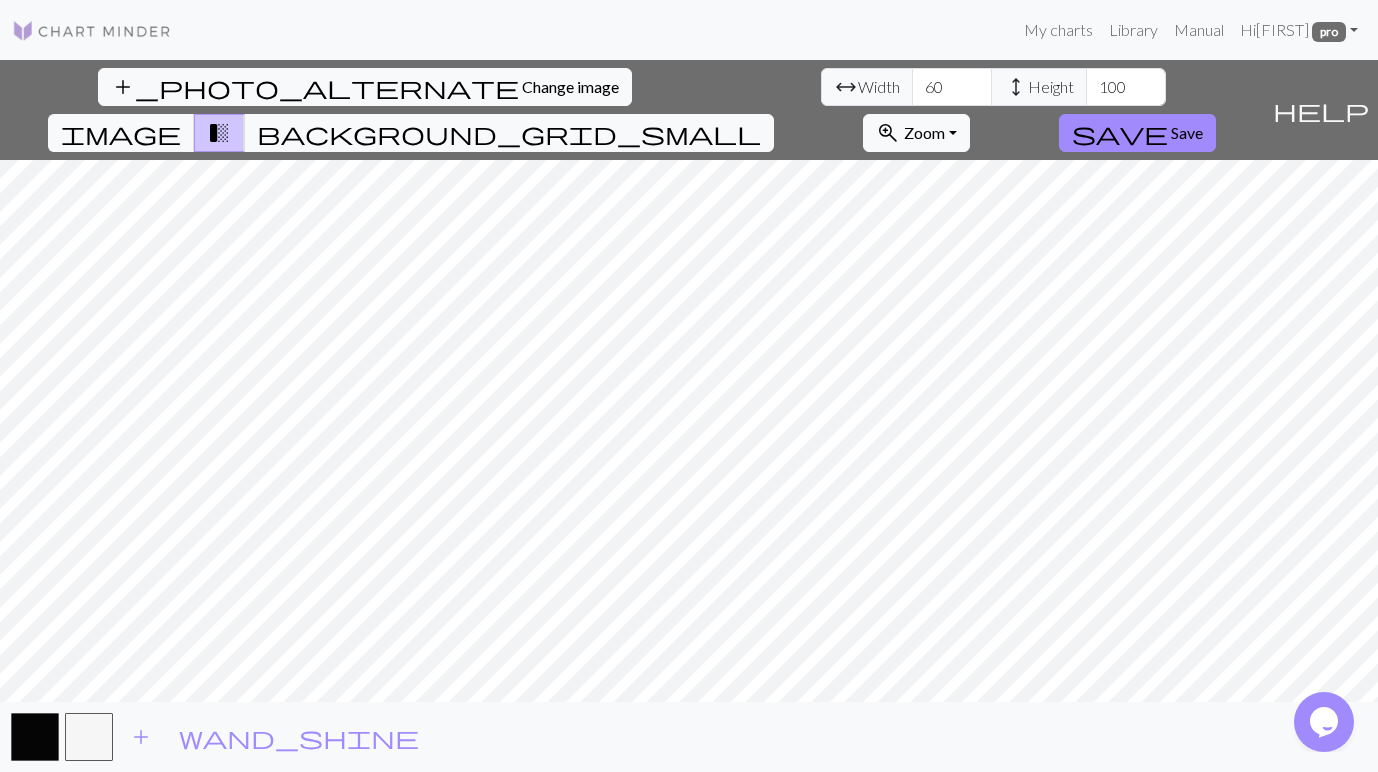 click on "add_photo_alternate   Change image arrow_range   Width 60 height   Height 100 image transition_fade background_grid_small zoom_in Zoom Zoom Fit all Fit width Fit height 50% 100% 150% 200% save   Save help Show me around add wand_shine" at bounding box center [689, 416] 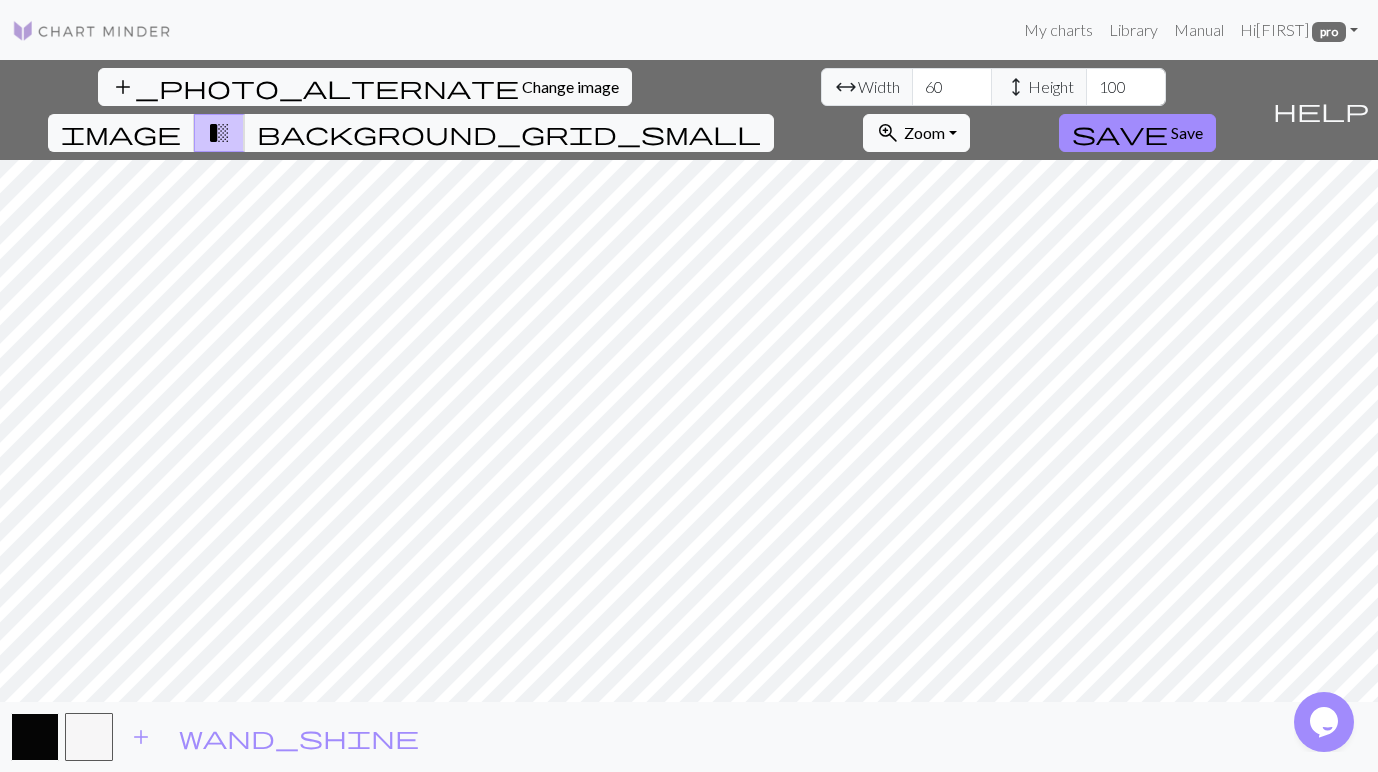 click at bounding box center [35, 737] 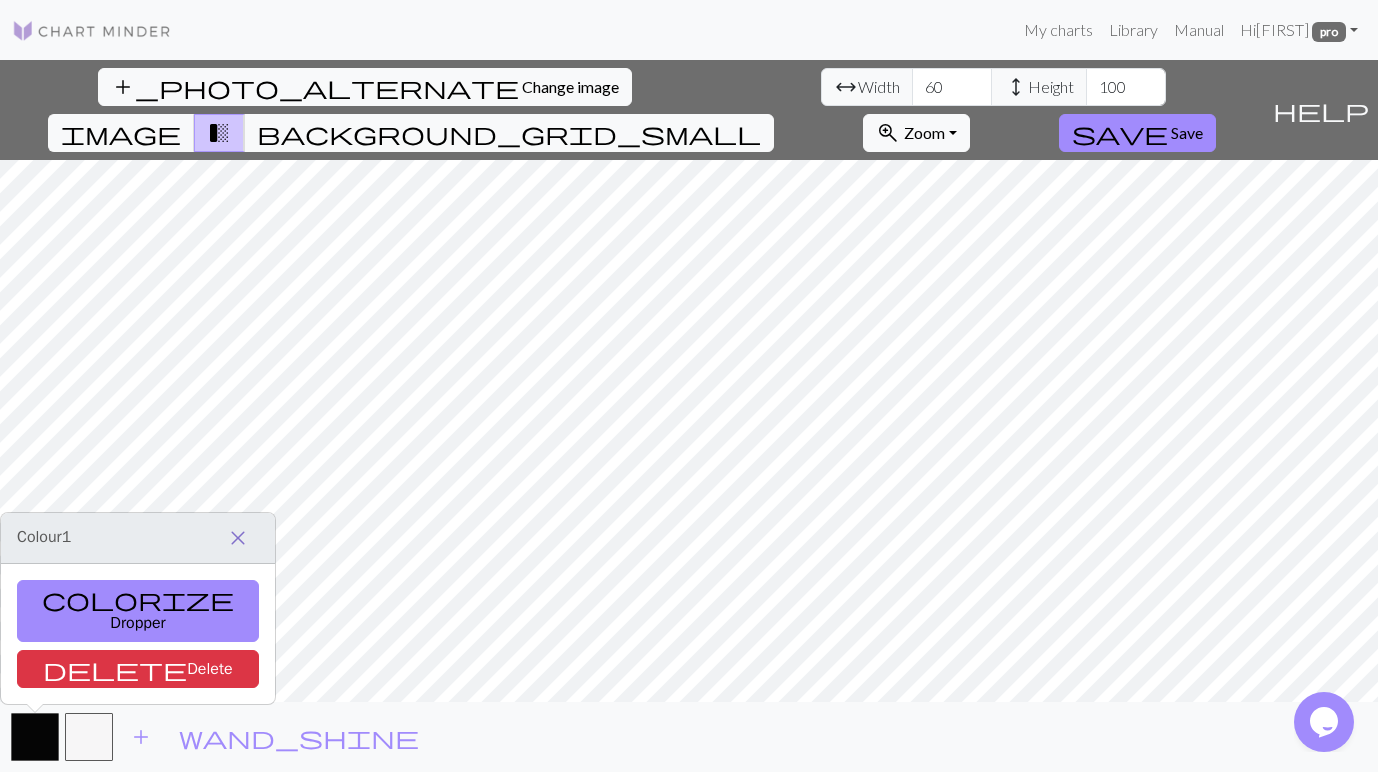 click on "close" at bounding box center [238, 538] 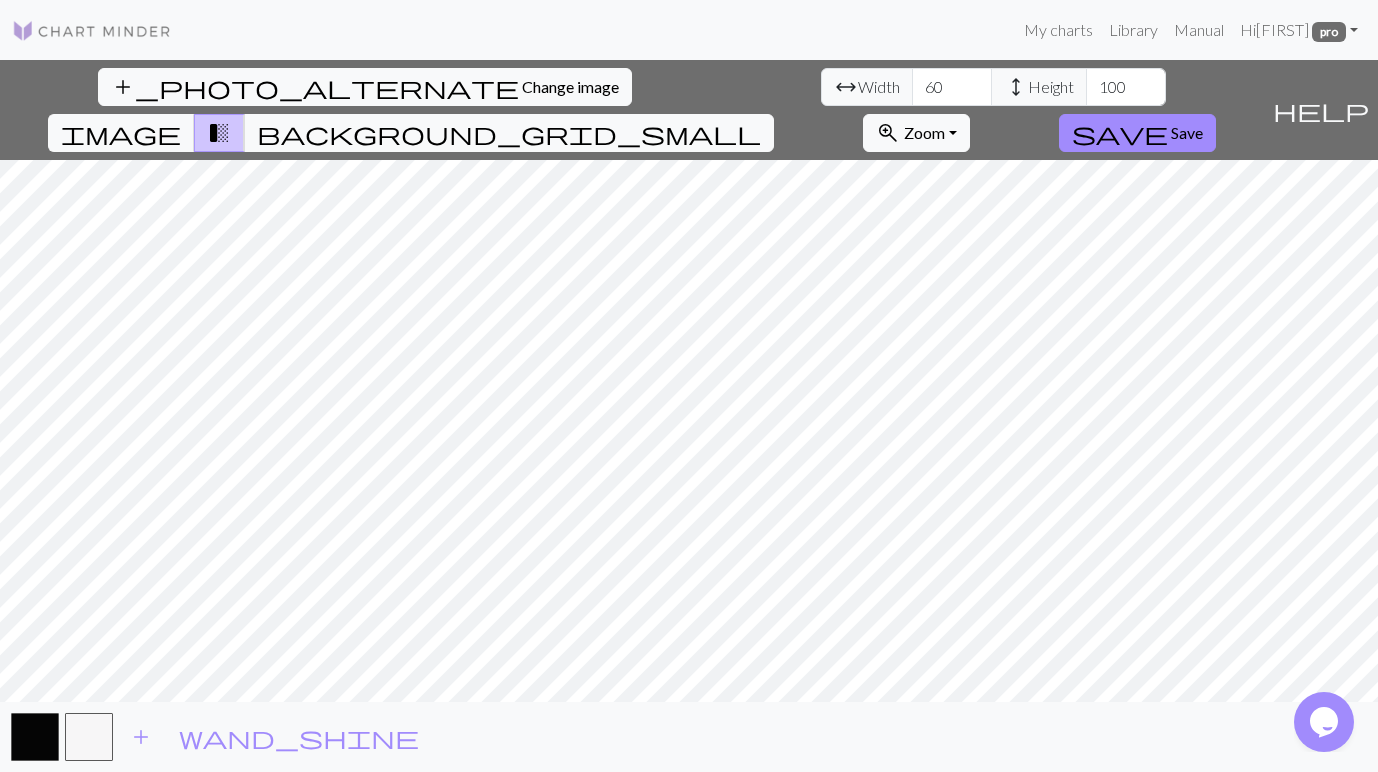 click on "add_photo_alternate   Change image arrow_range   Width 60 height   Height 100 image transition_fade background_grid_small zoom_in Zoom Zoom Fit all Fit width Fit height 50% 100% 150% 200% save   Save" at bounding box center [632, 110] 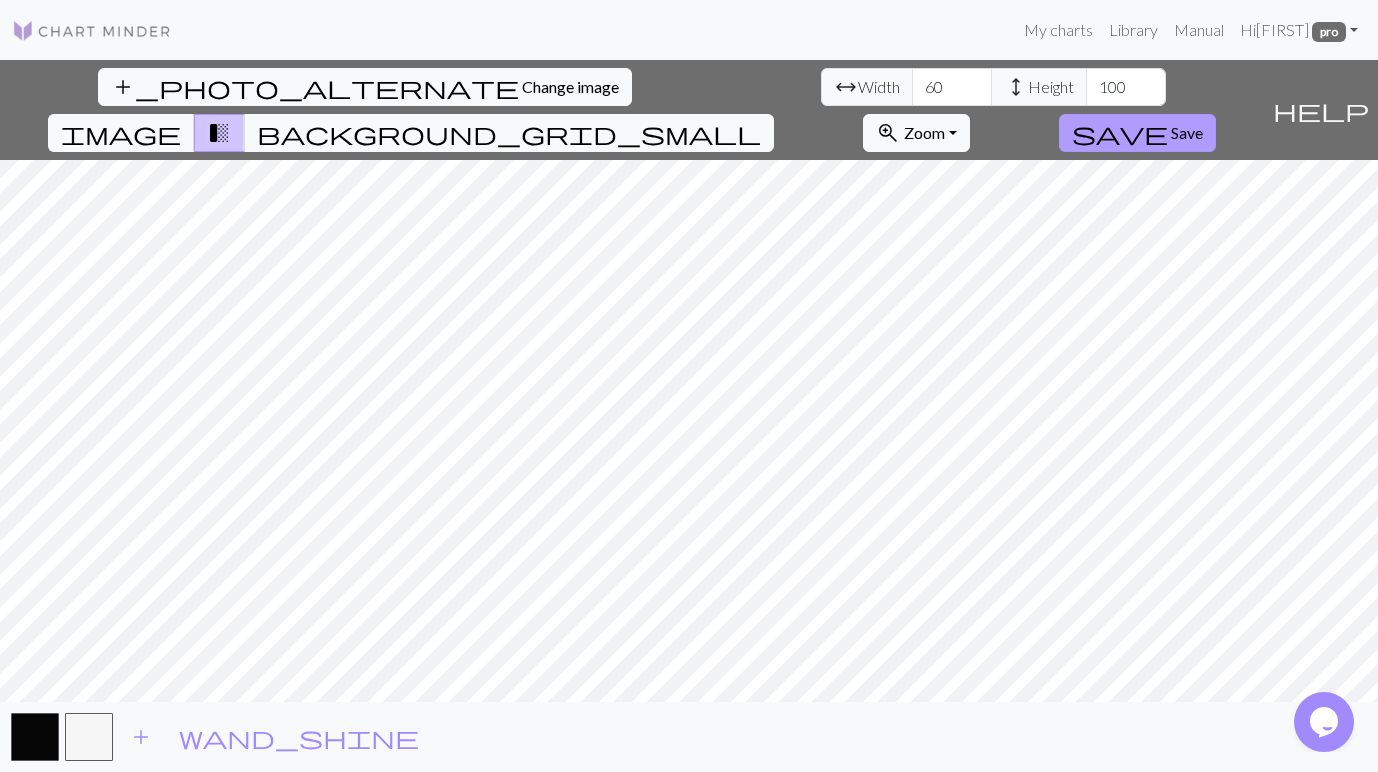 click on "Save" at bounding box center (1187, 132) 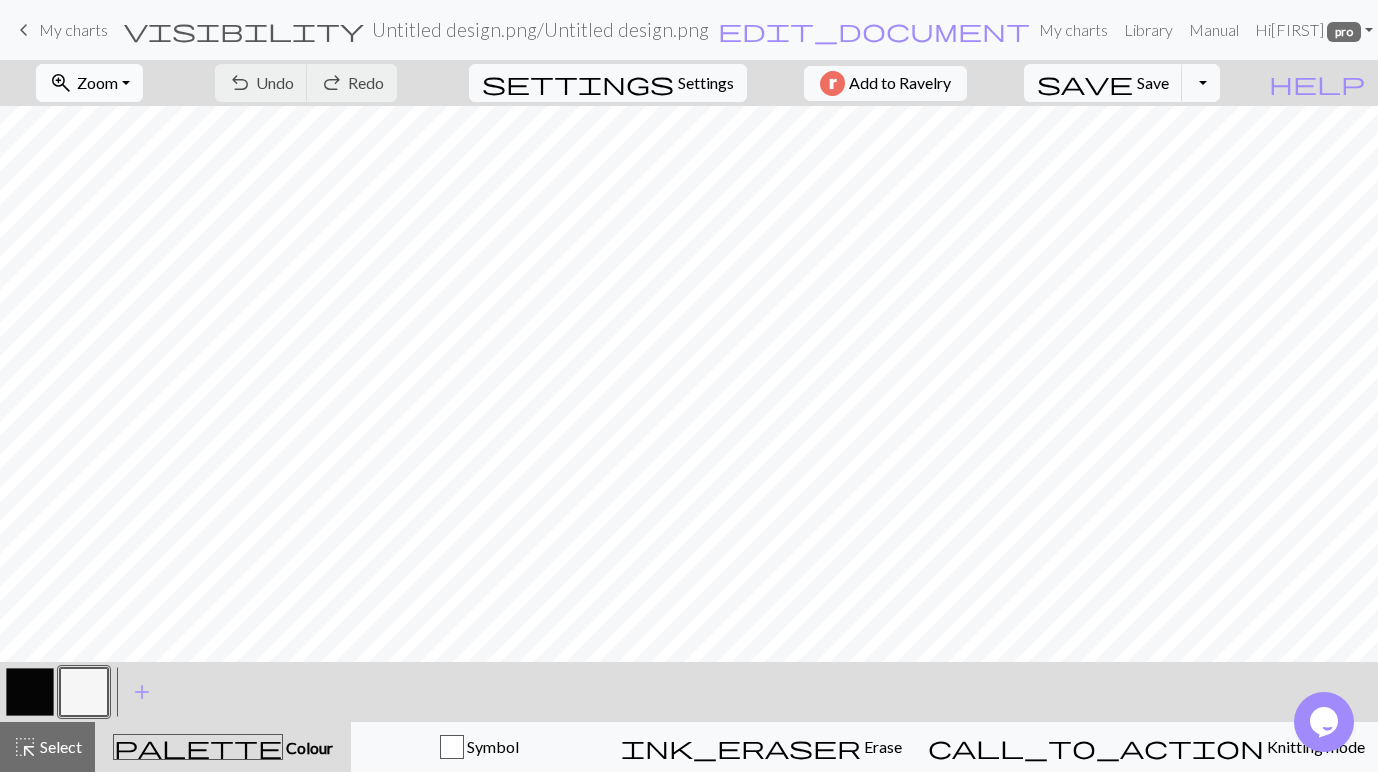 click on "Zoom" at bounding box center (97, 82) 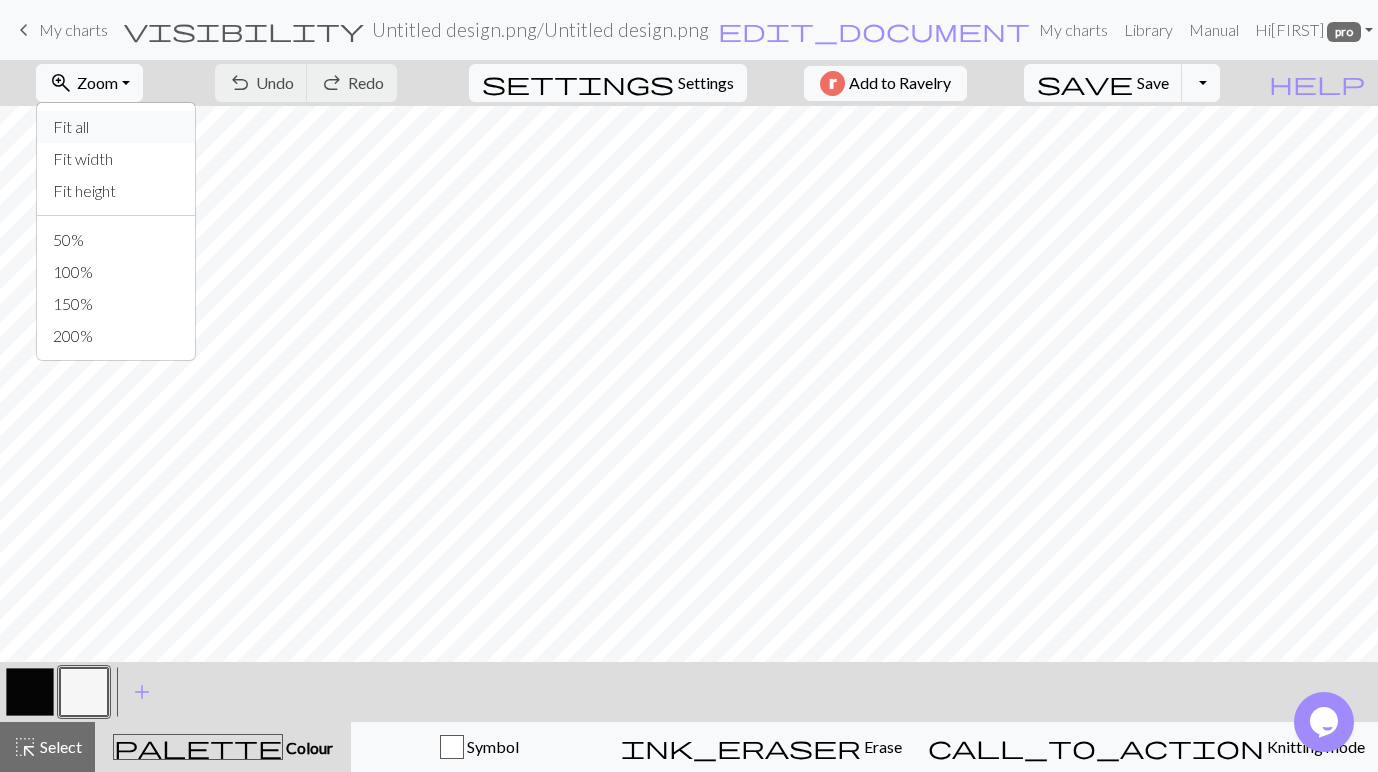 click on "Fit all" at bounding box center [116, 127] 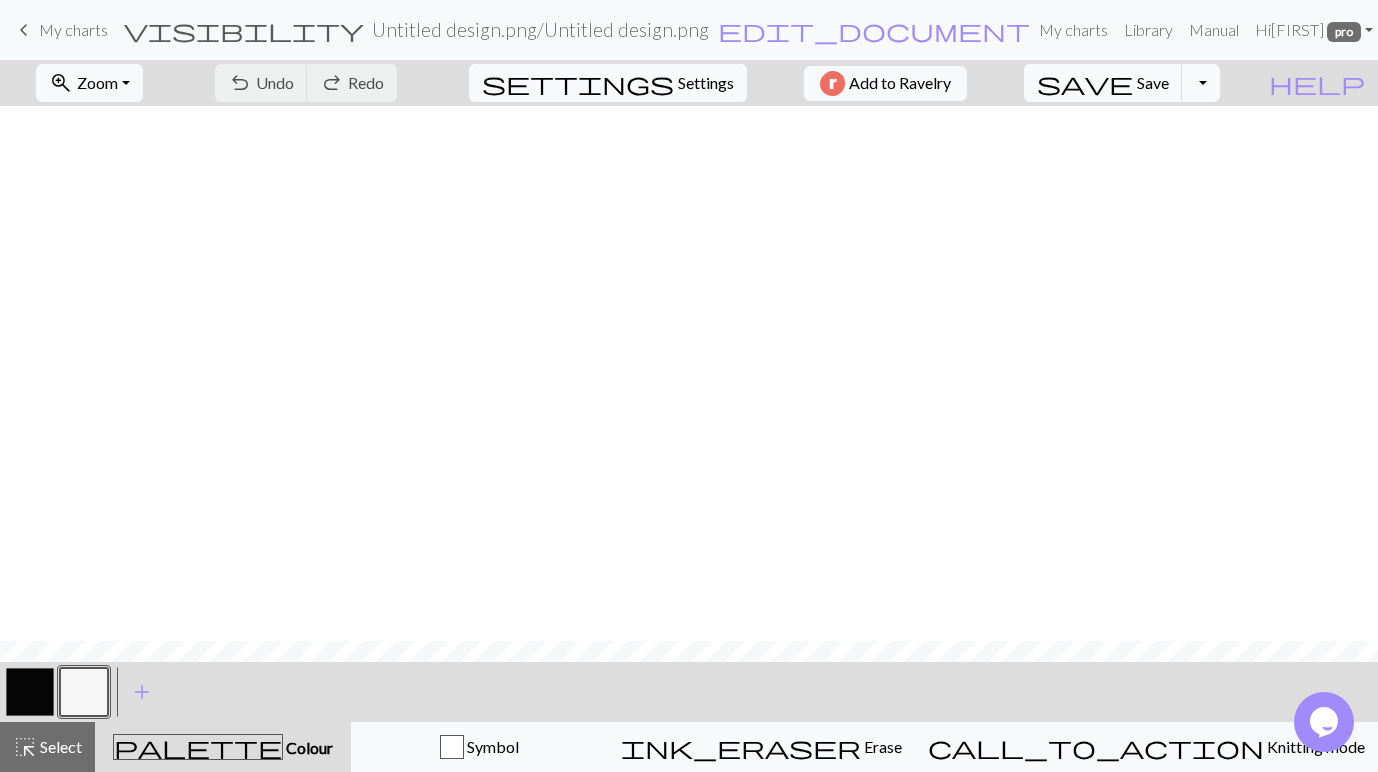 scroll, scrollTop: 0, scrollLeft: 0, axis: both 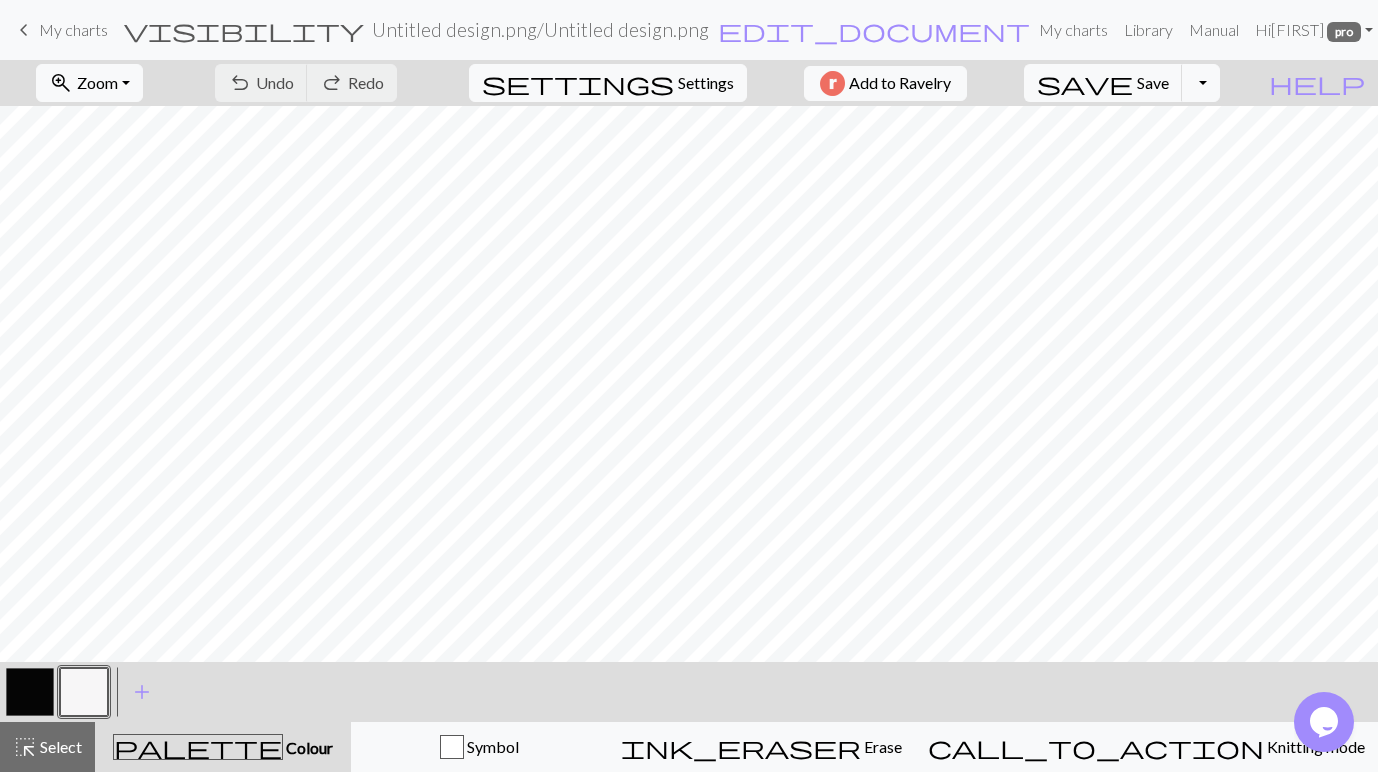 click at bounding box center (30, 692) 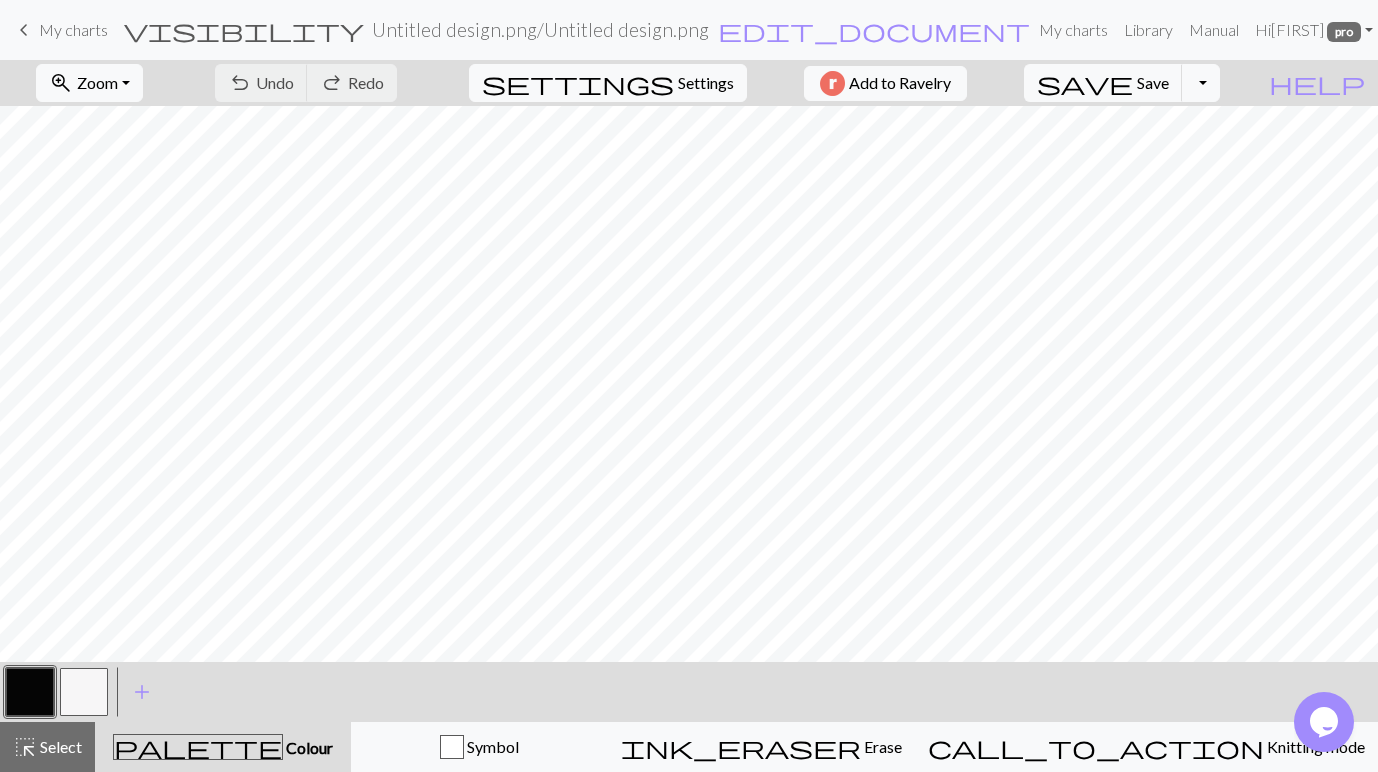 click at bounding box center [30, 692] 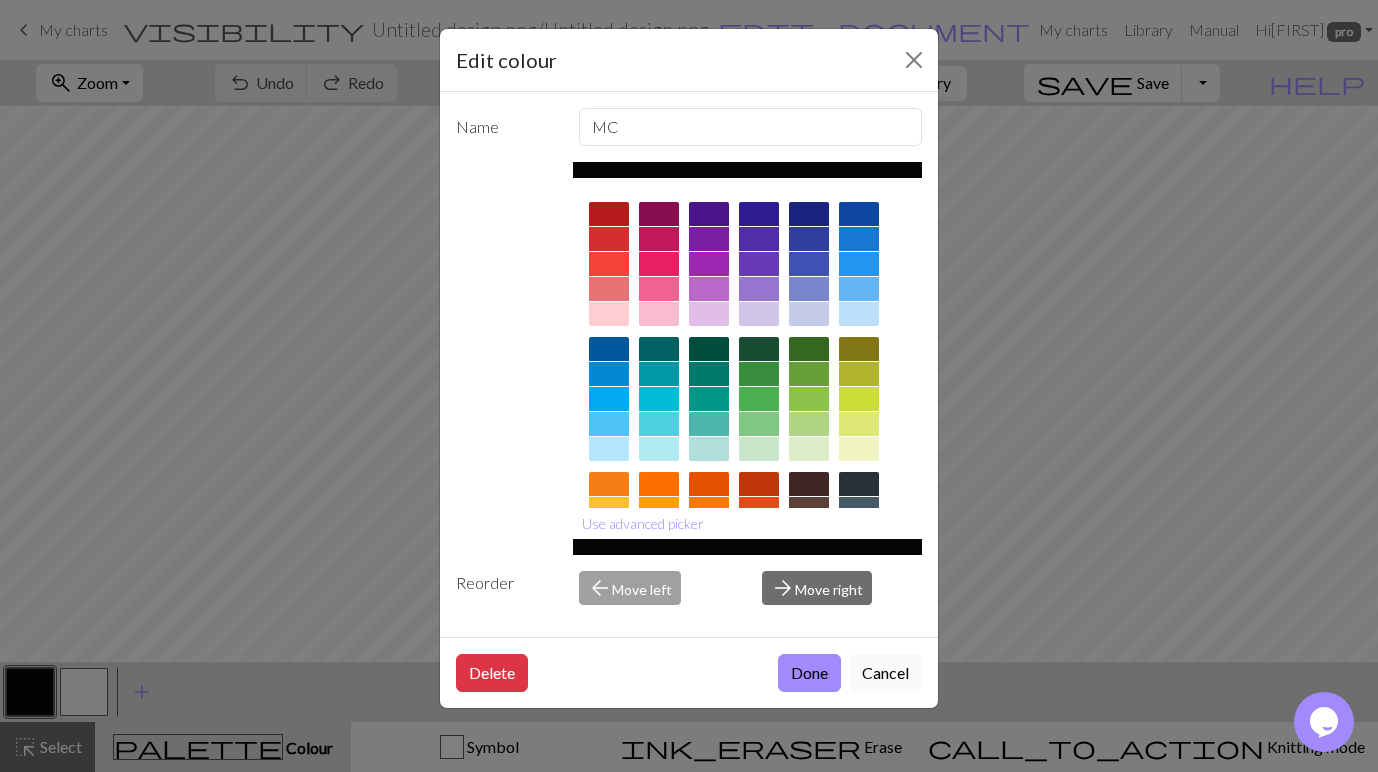 click on "Cancel" at bounding box center [885, 673] 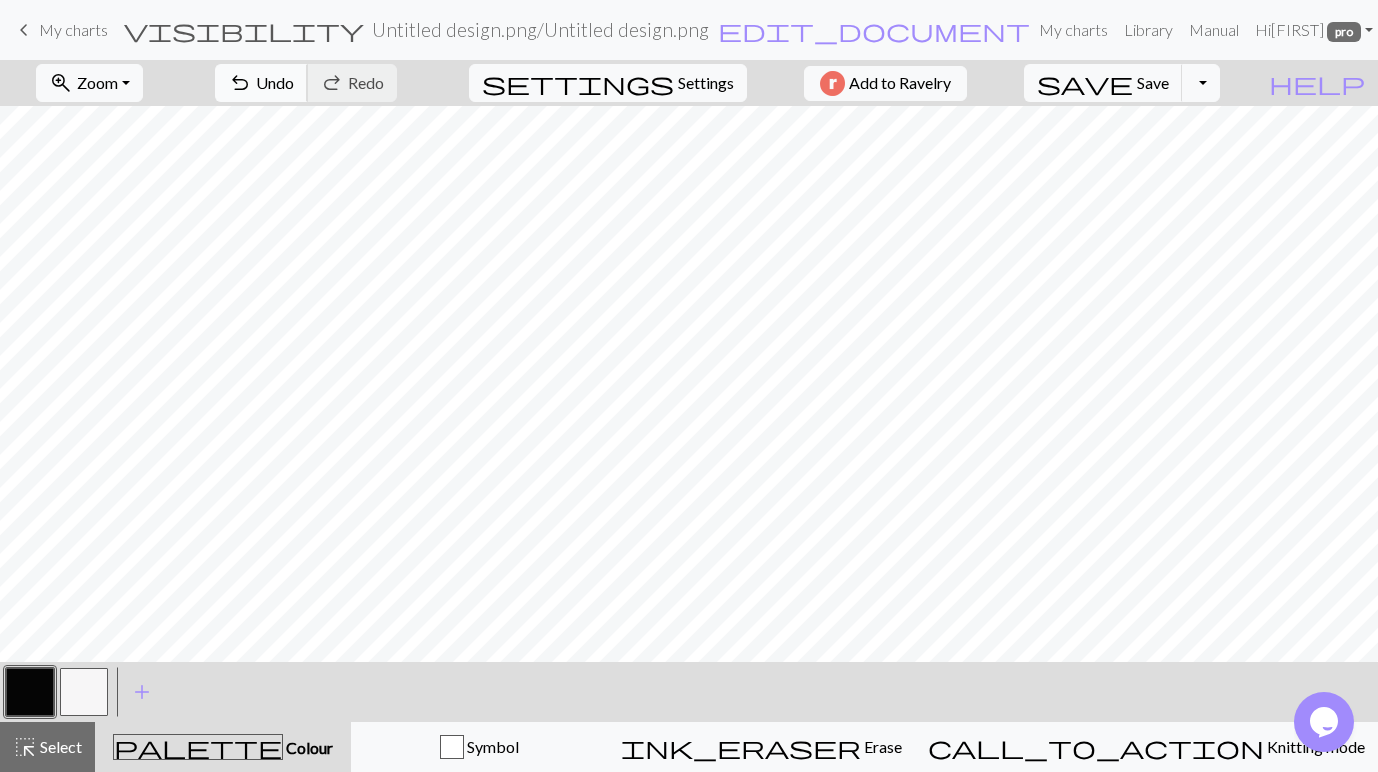 click on "undo Undo Undo" at bounding box center [261, 83] 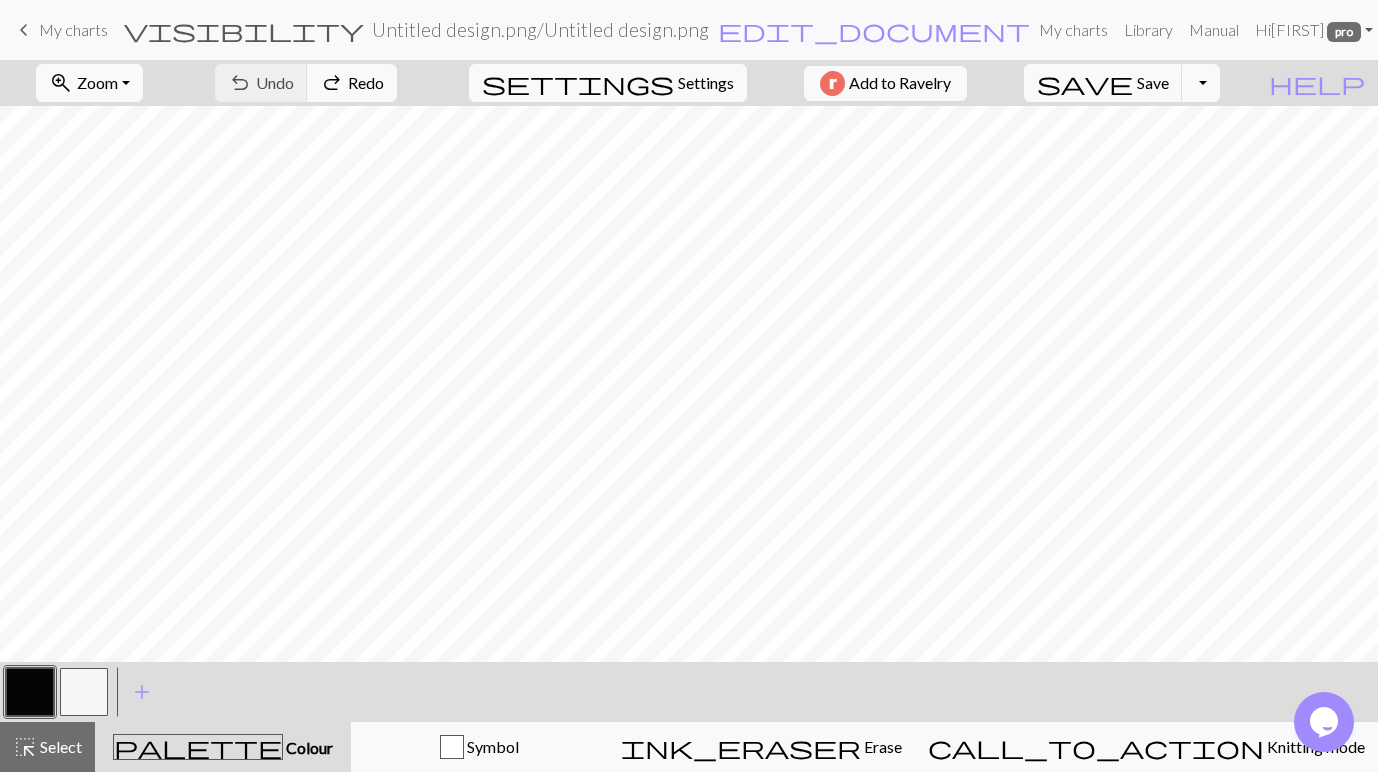 click on "< >" at bounding box center [57, 692] 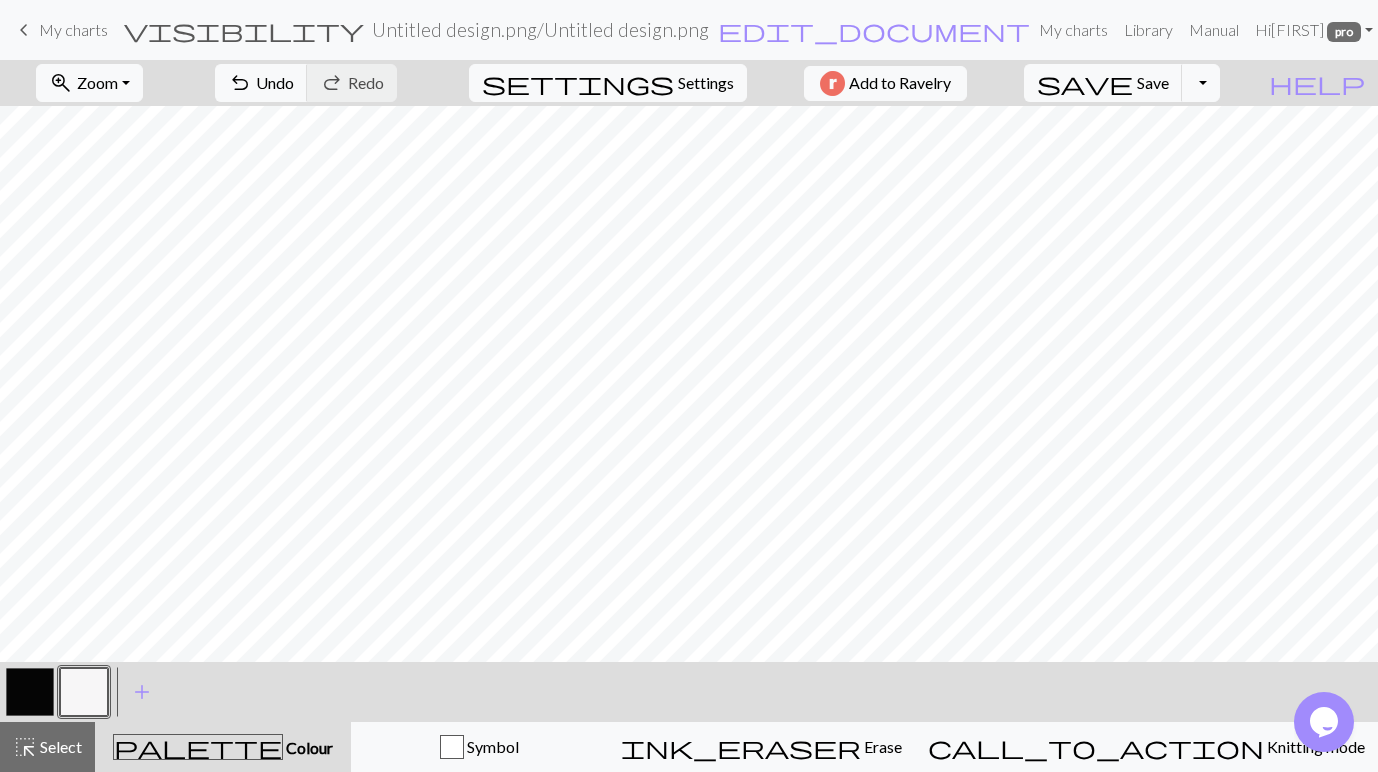 click at bounding box center (30, 692) 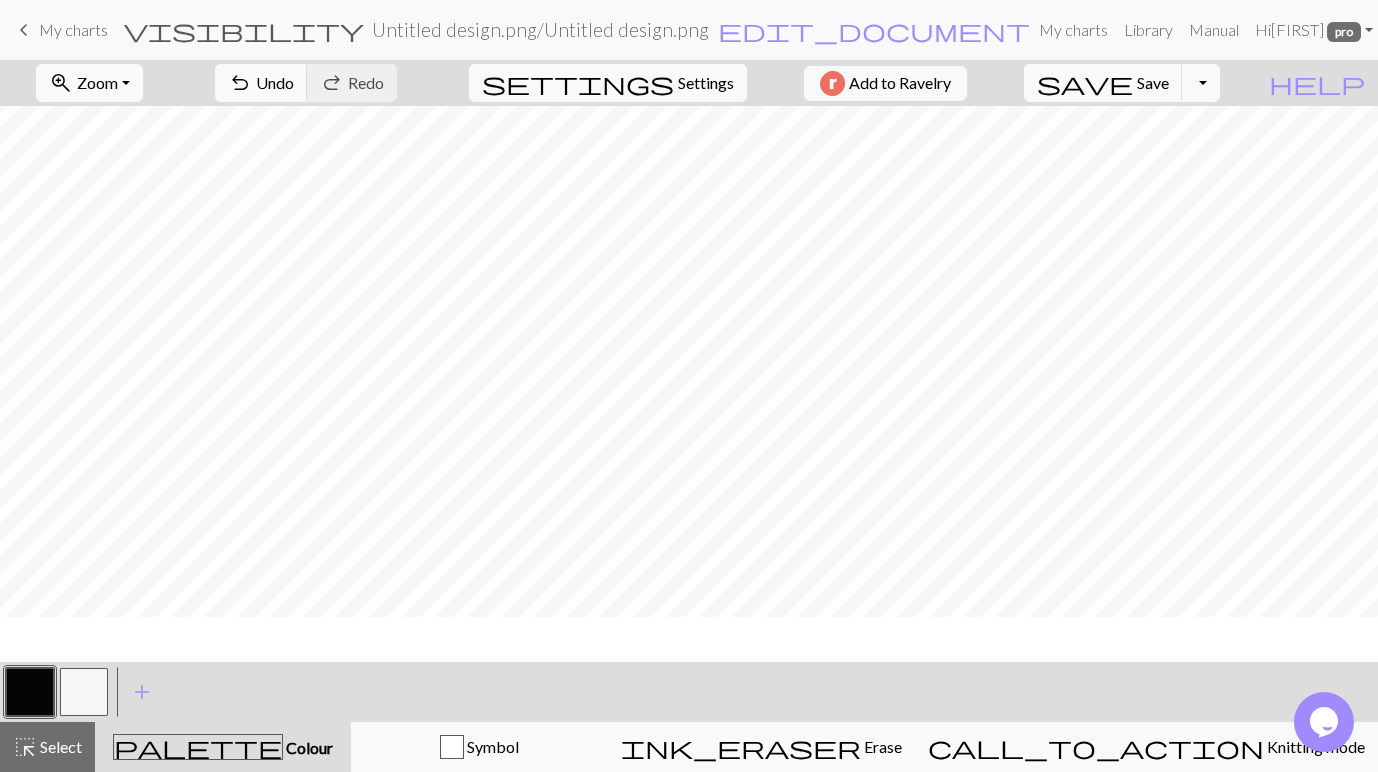 scroll, scrollTop: 0, scrollLeft: 0, axis: both 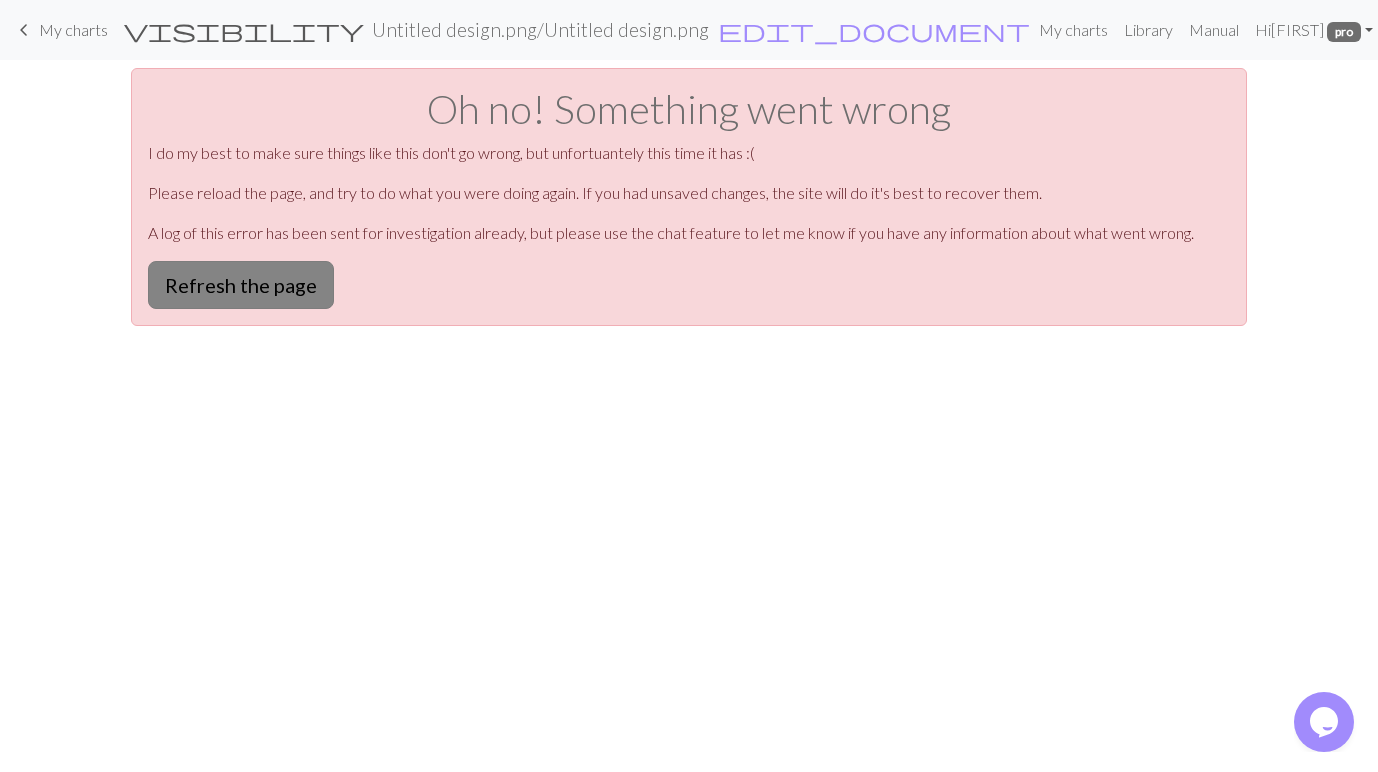 click on "Refresh the page" at bounding box center (241, 285) 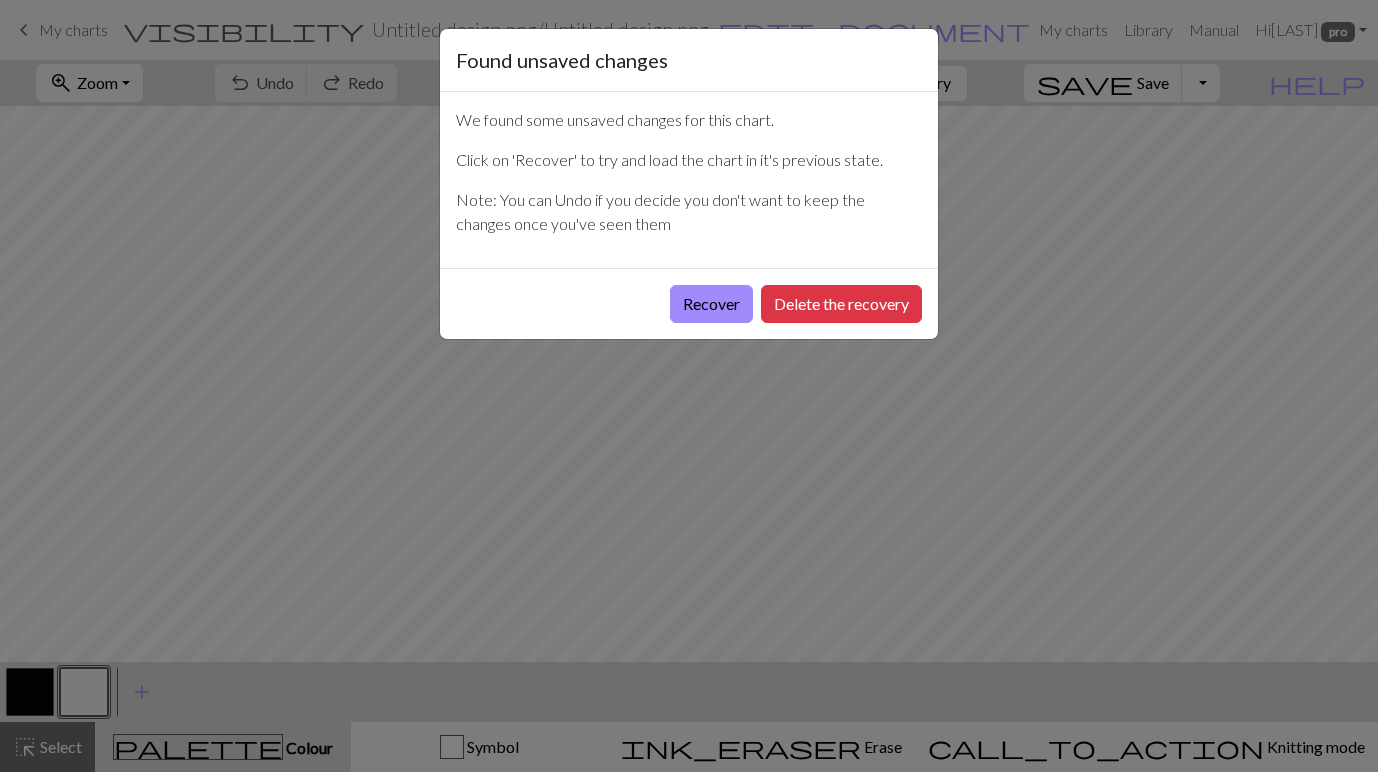 scroll, scrollTop: 0, scrollLeft: 0, axis: both 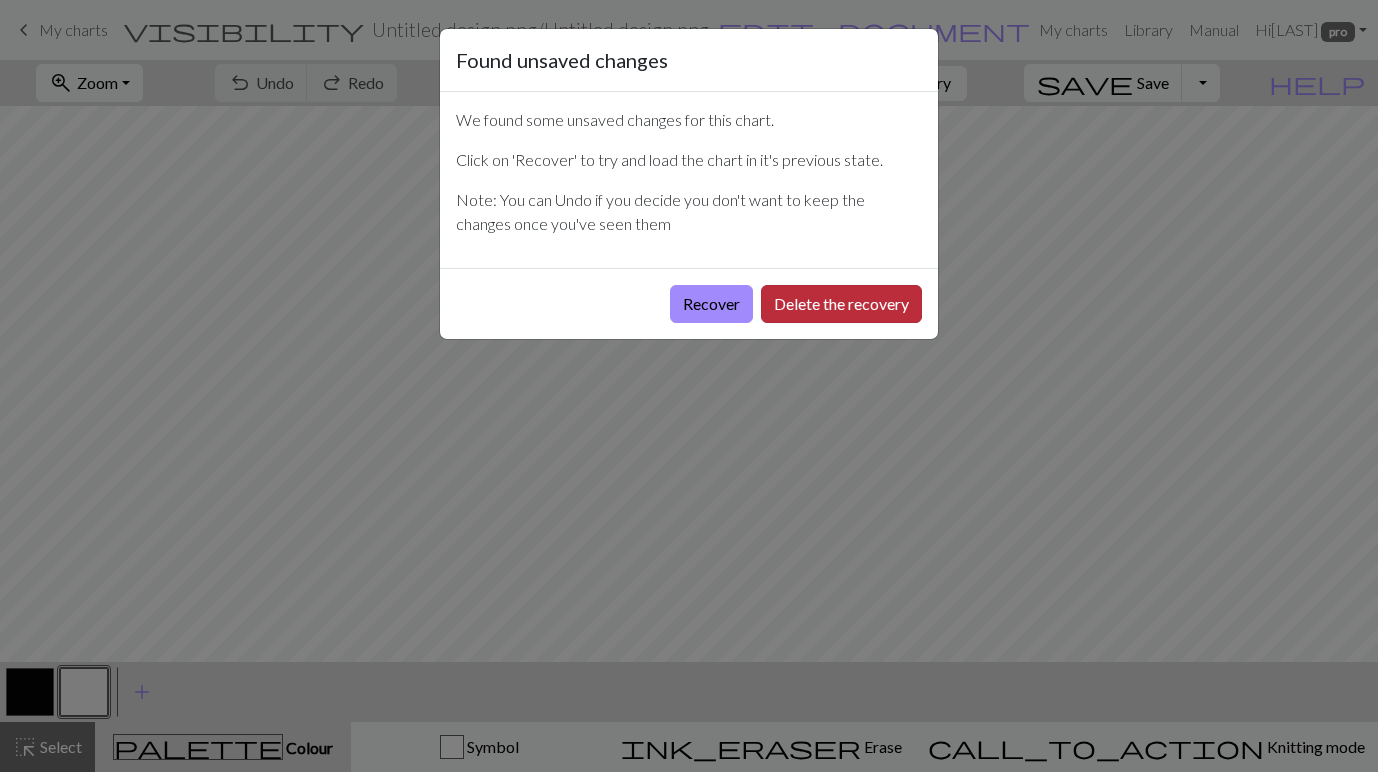 click on "Delete the recovery" at bounding box center (841, 304) 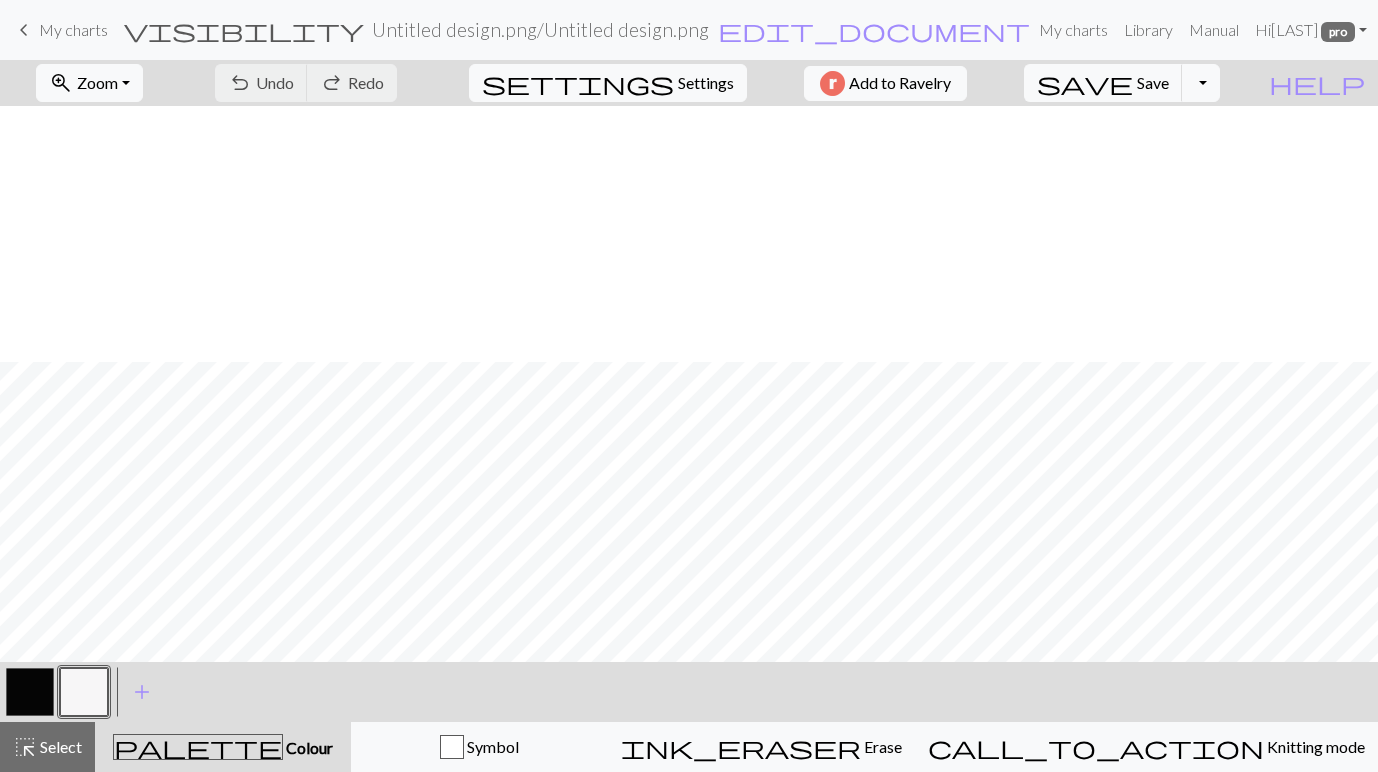 scroll, scrollTop: 263, scrollLeft: 0, axis: vertical 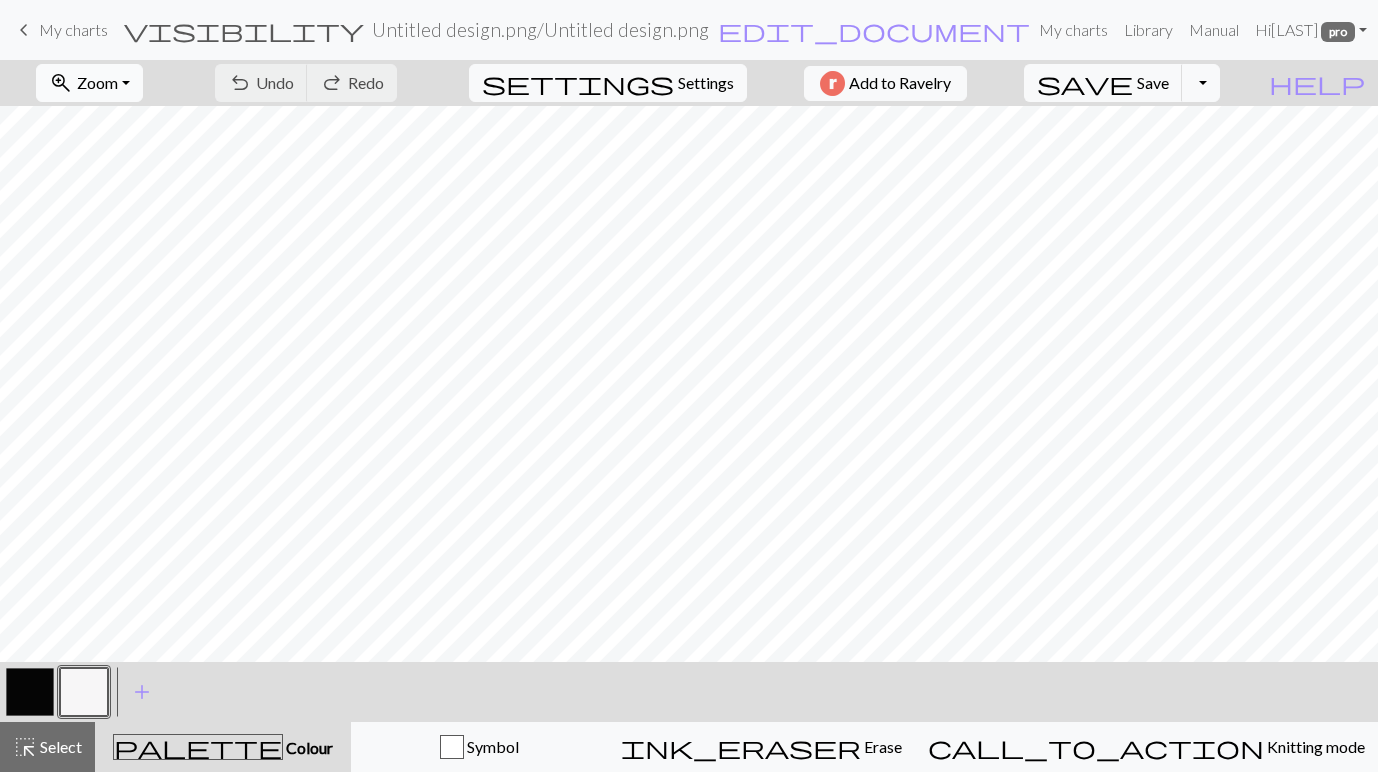 click on "zoom_in Zoom Zoom" at bounding box center [89, 83] 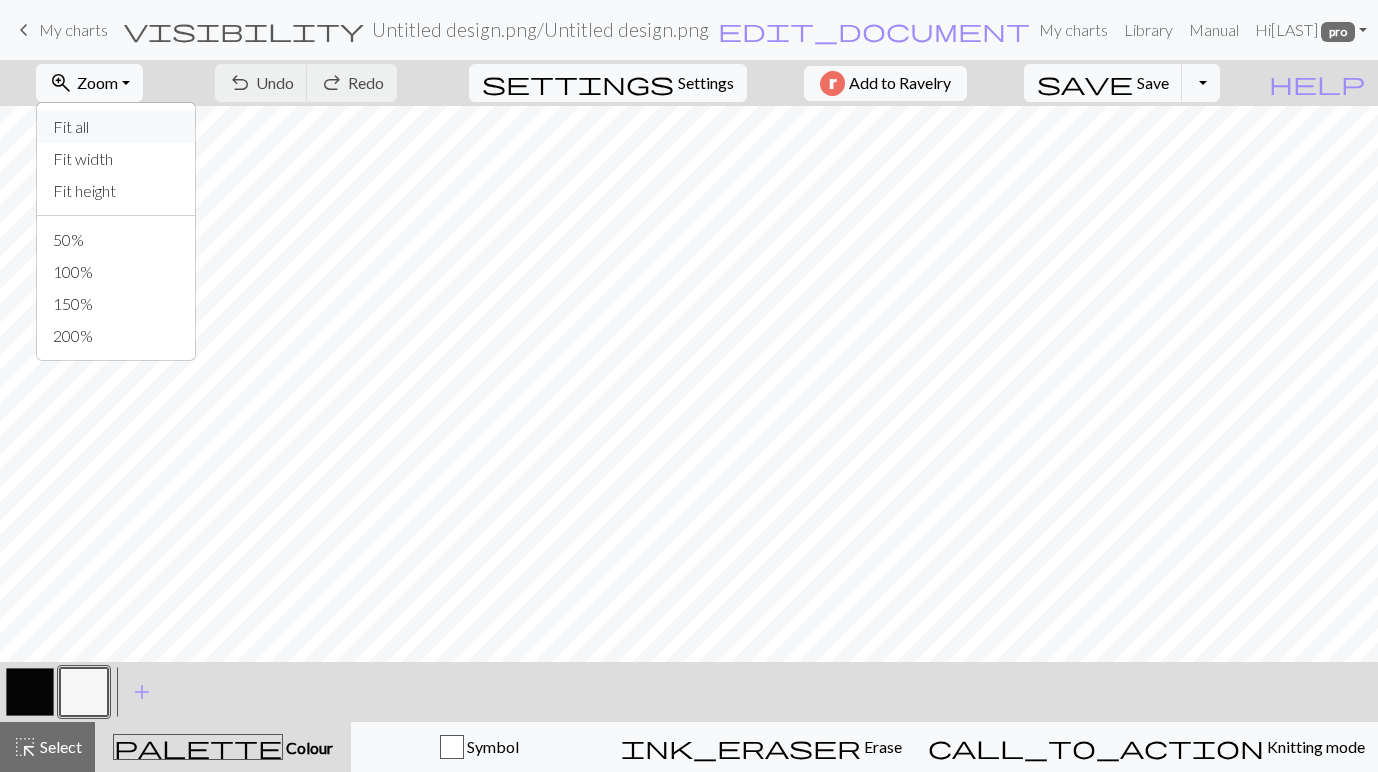 click on "Fit all" at bounding box center (116, 127) 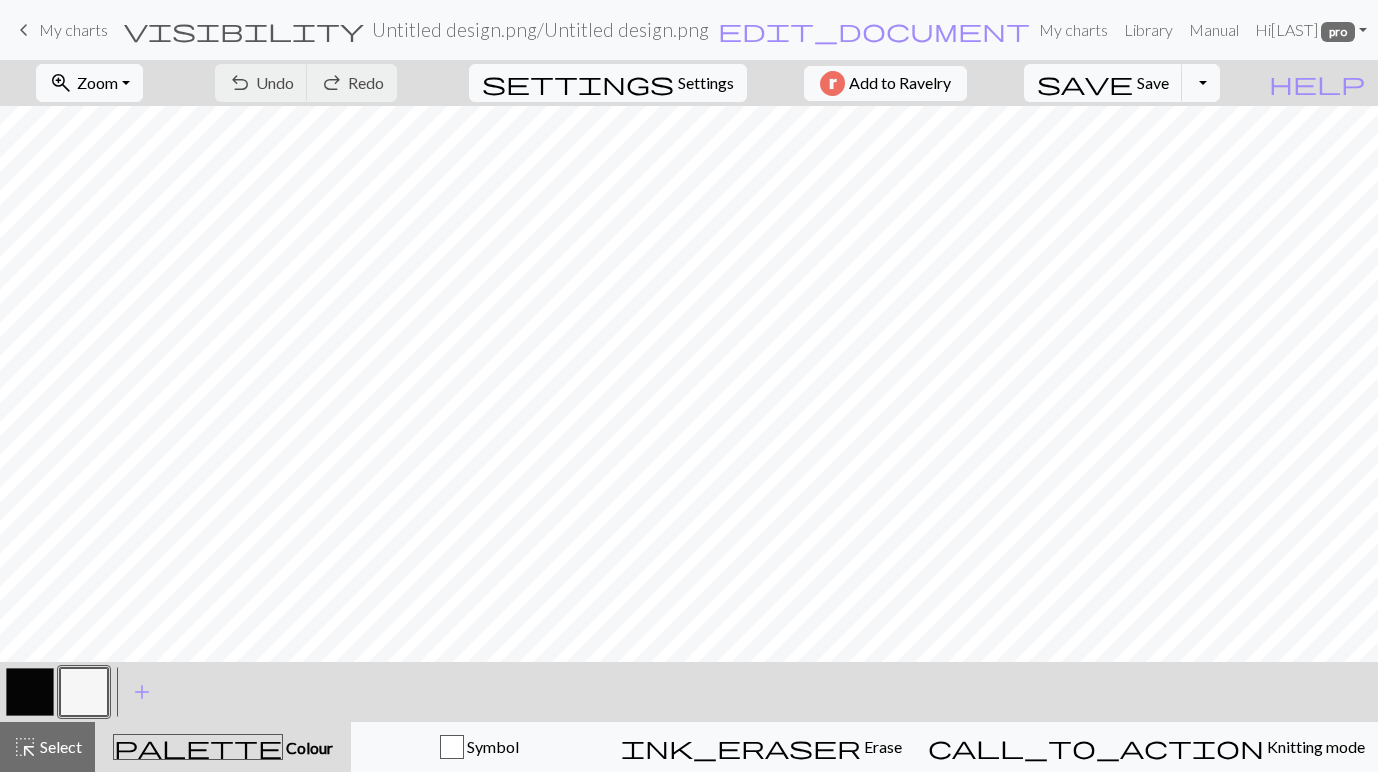 click at bounding box center [84, 692] 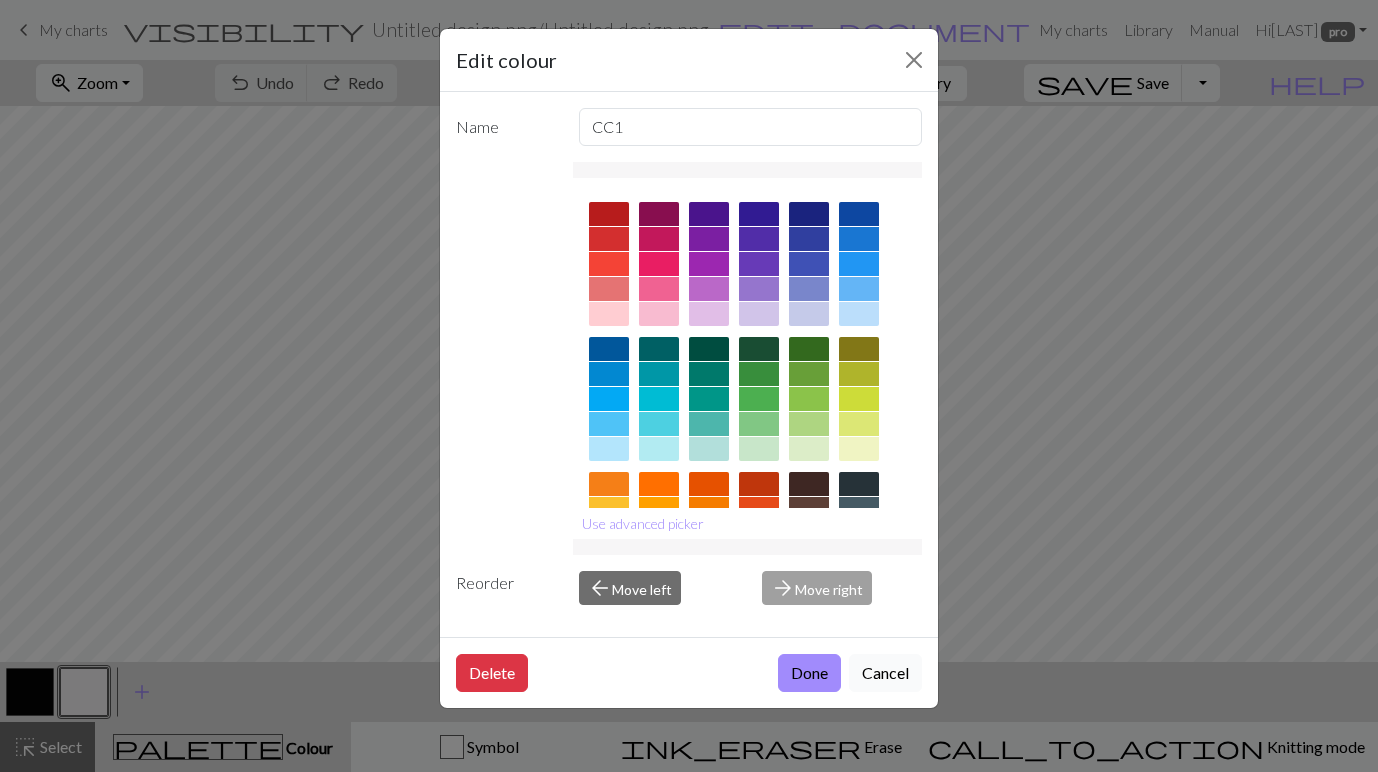 click on "Cancel" at bounding box center (885, 673) 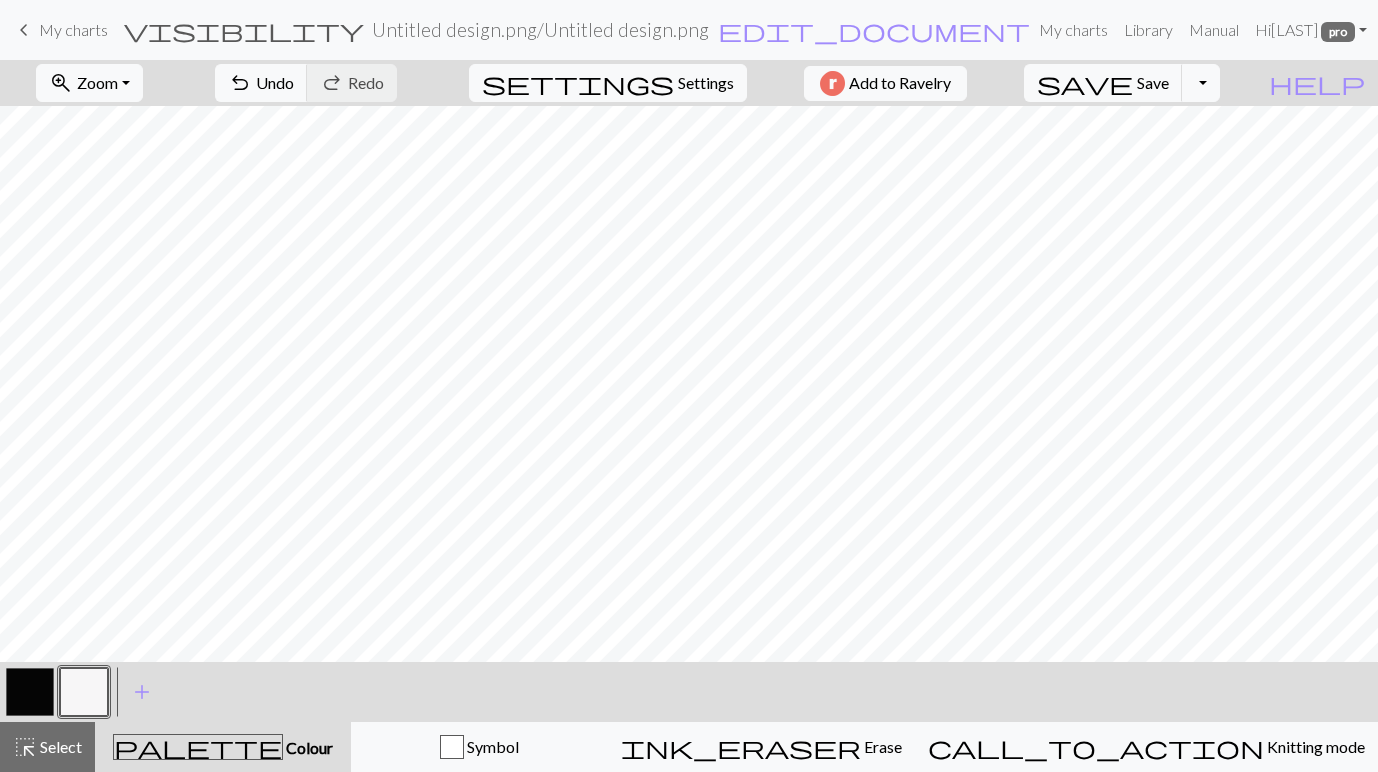 click at bounding box center [30, 692] 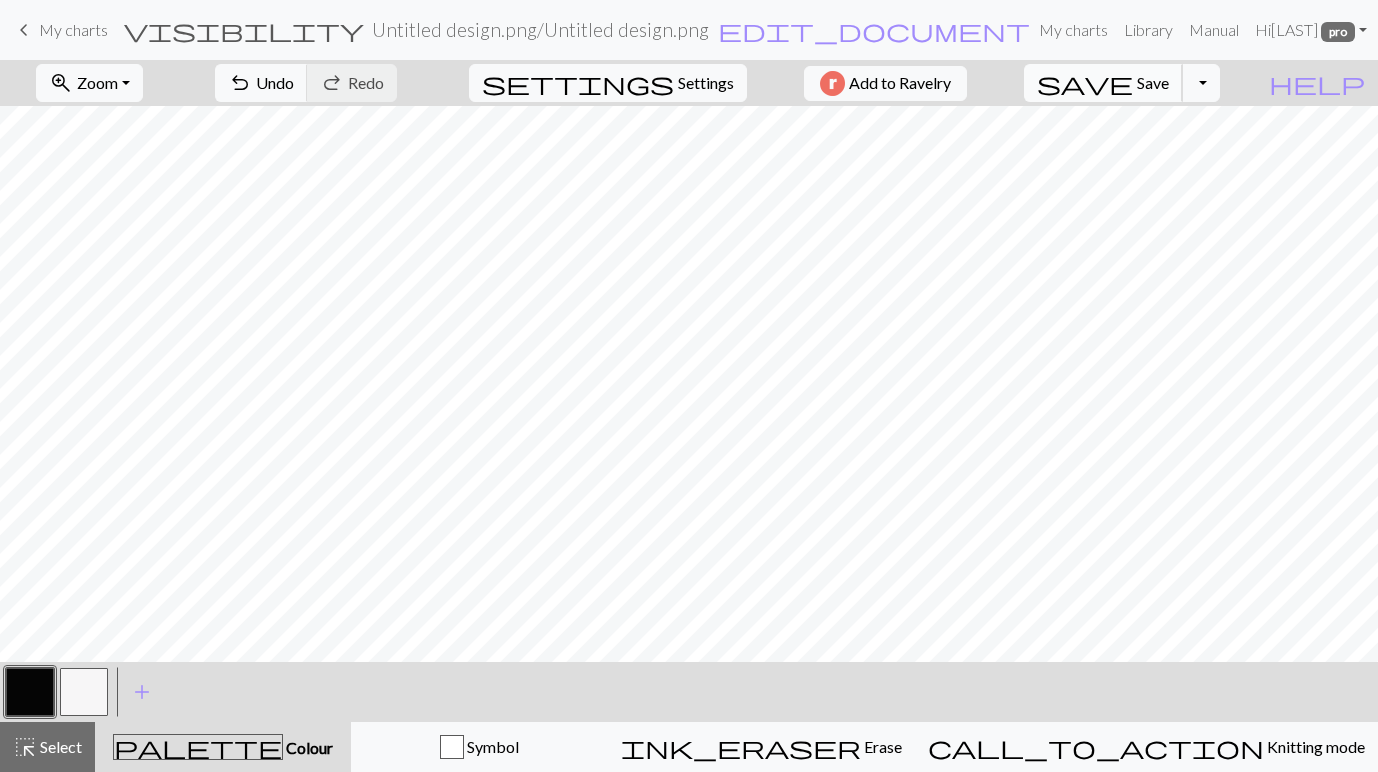 click on "Save" at bounding box center [1153, 82] 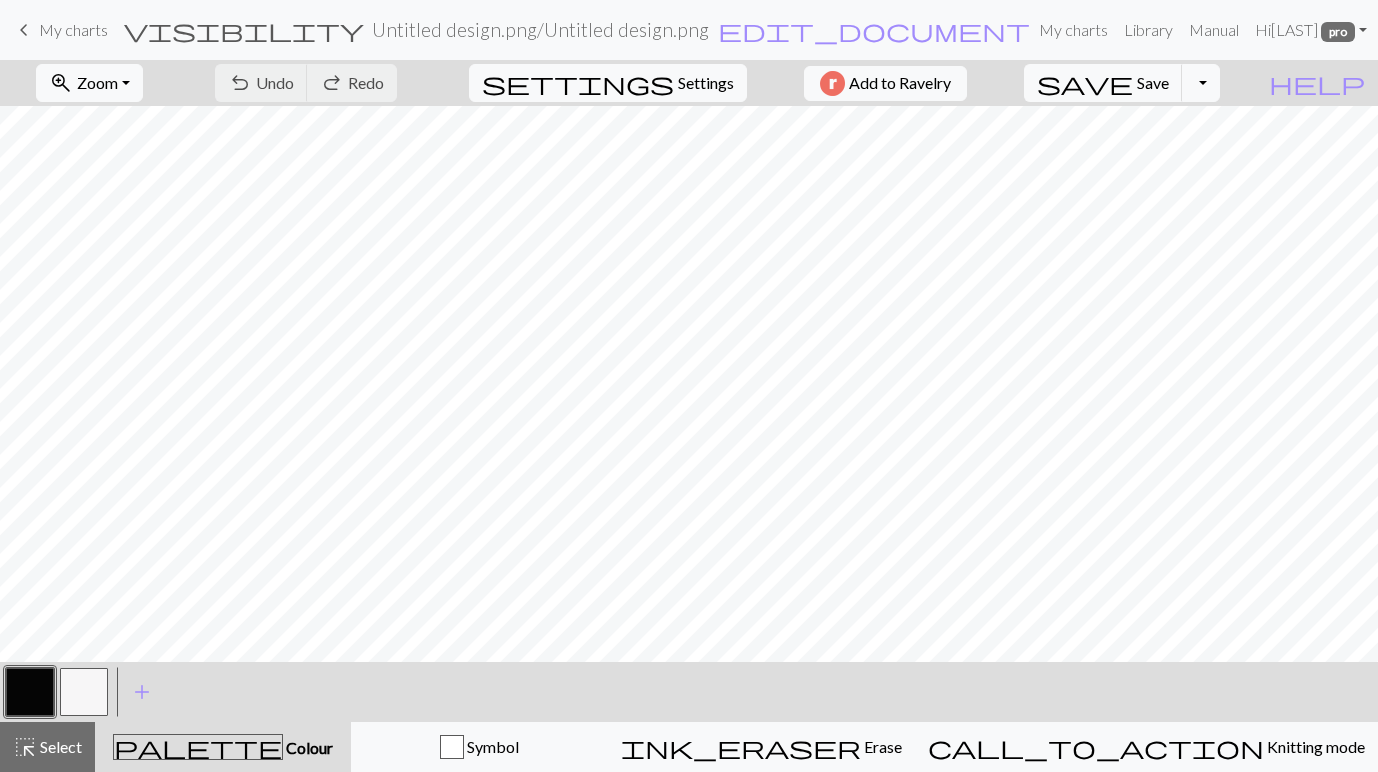 click on "Untitled design.png  /  Untitled design.png" at bounding box center (540, 29) 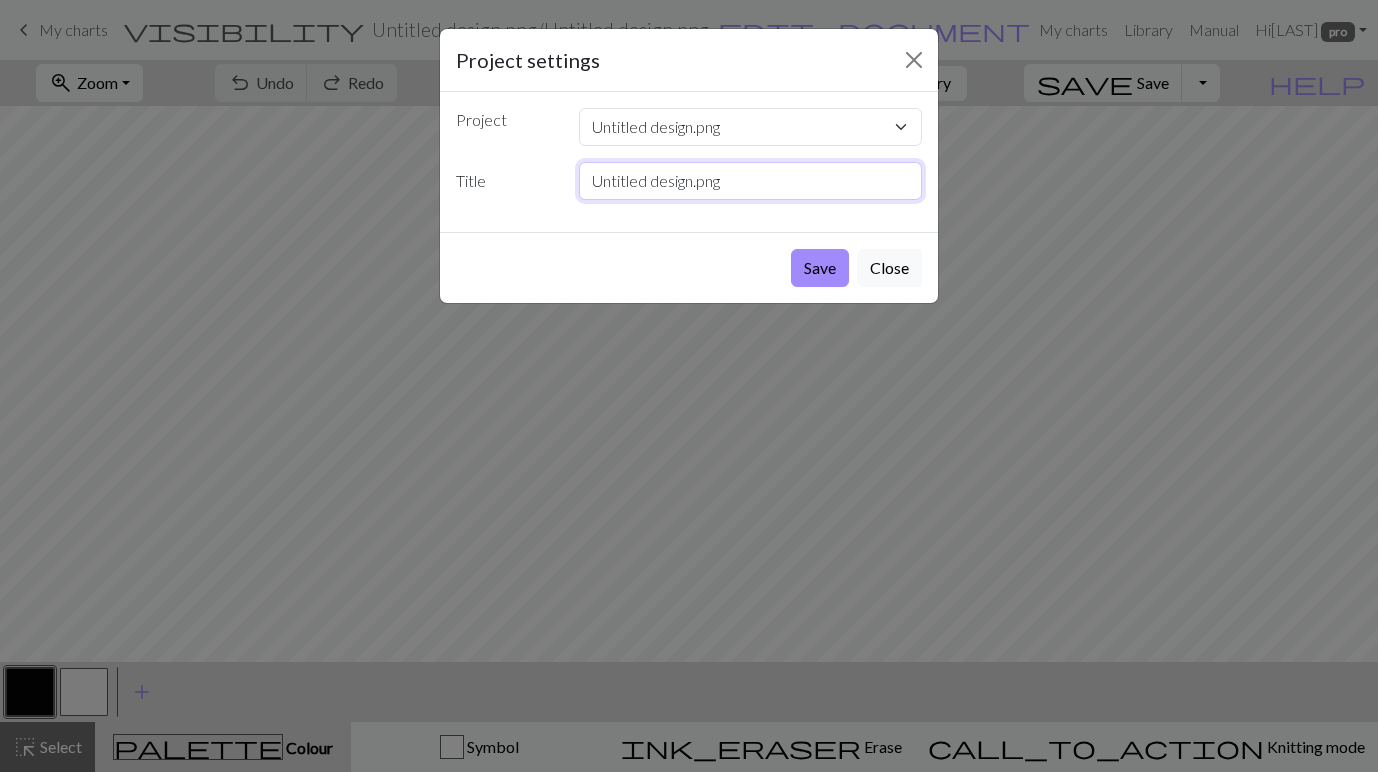 click on "Untitled design.png" at bounding box center (751, 181) 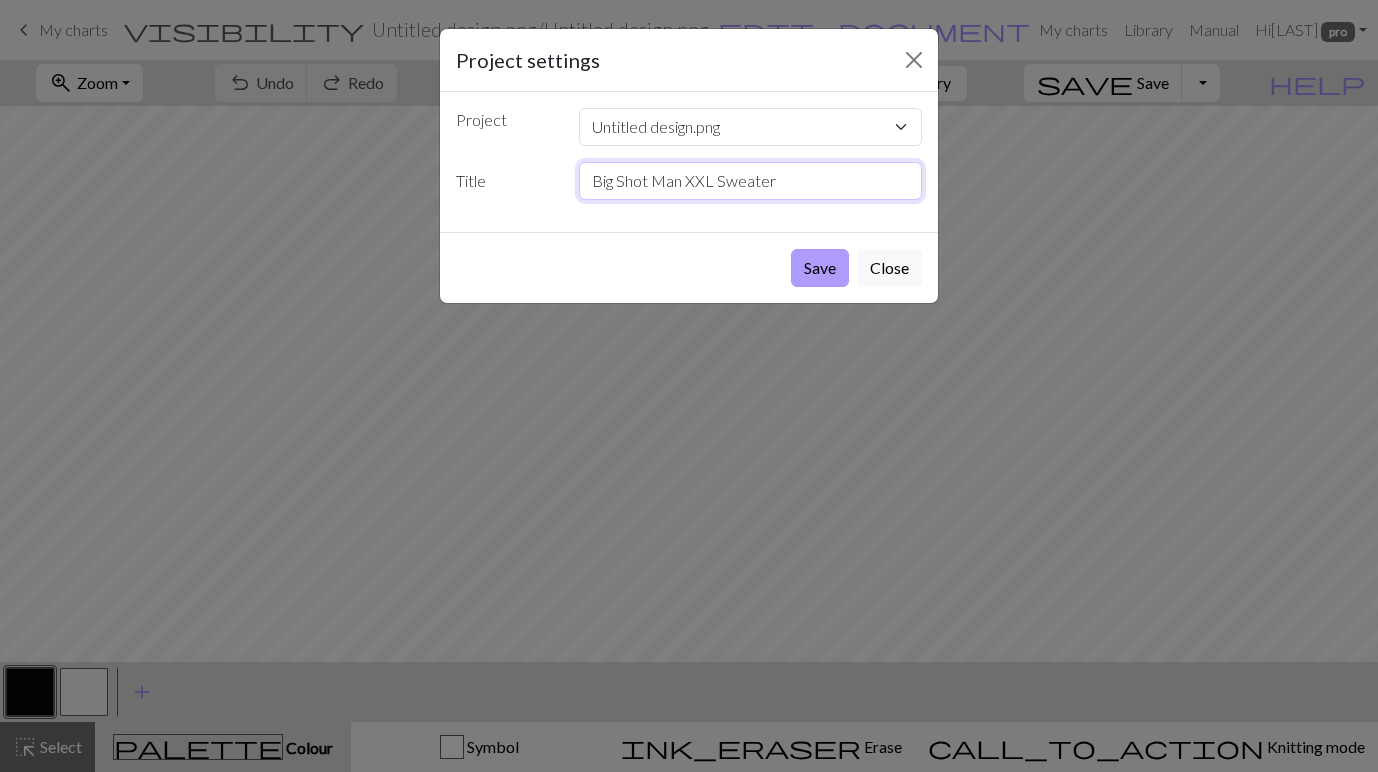 type on "Big Shot Man XXL Sweater" 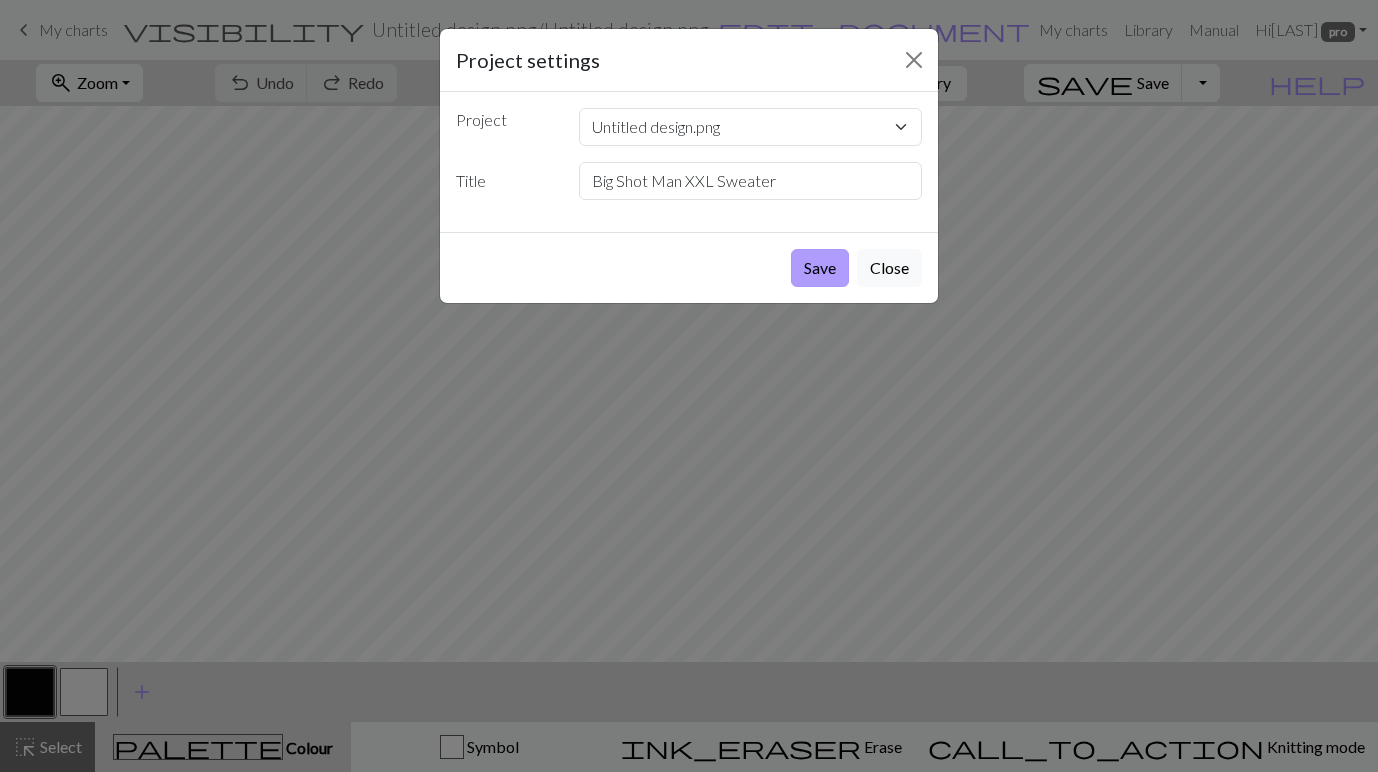 click on "Save" at bounding box center [820, 268] 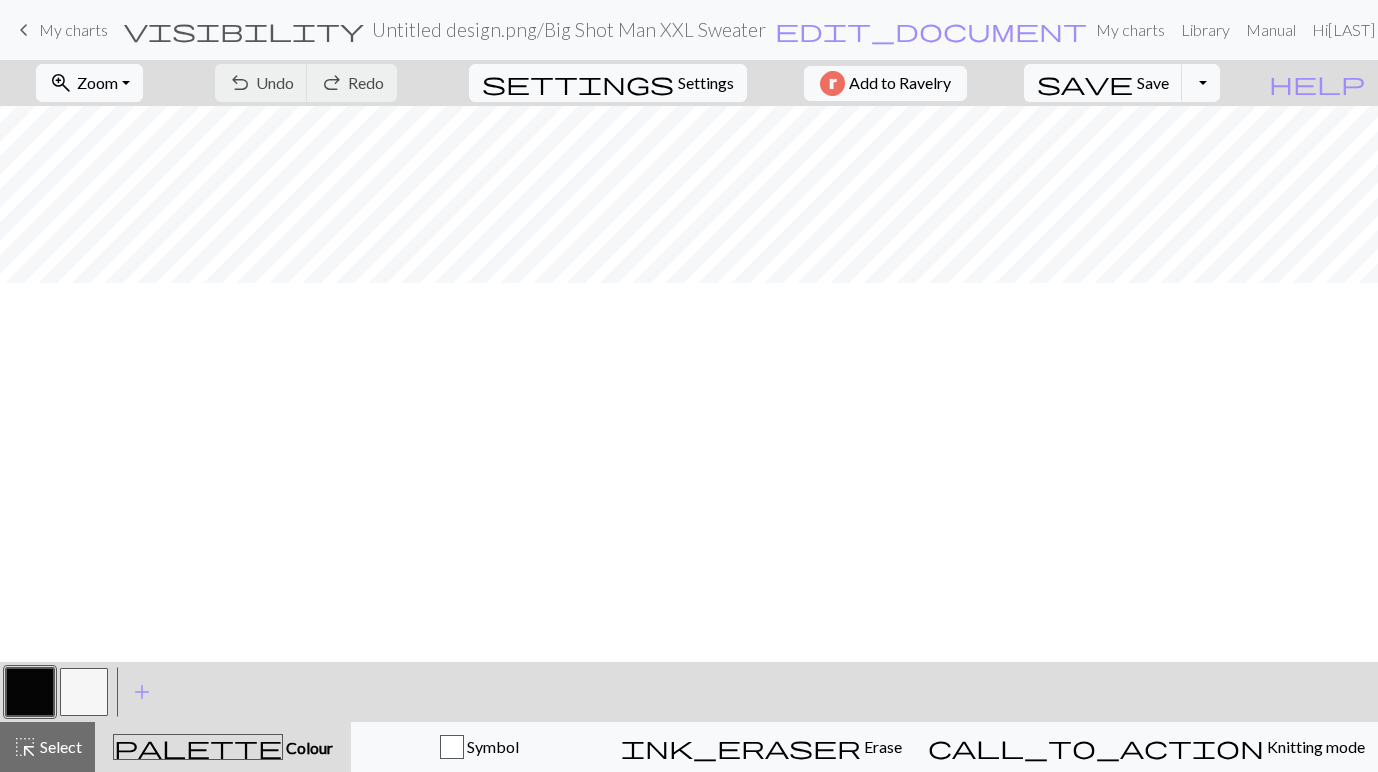 scroll, scrollTop: 134, scrollLeft: 0, axis: vertical 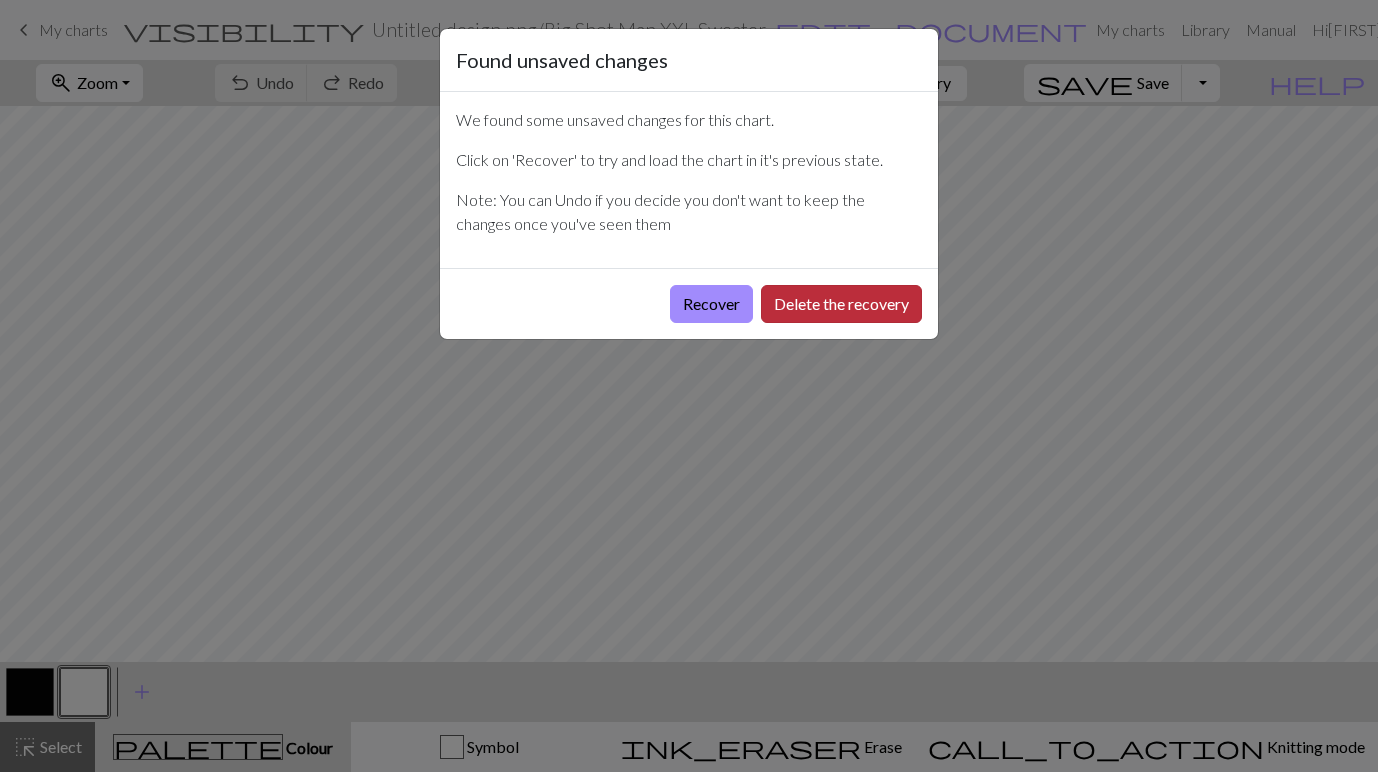 click on "Delete the recovery" at bounding box center [841, 304] 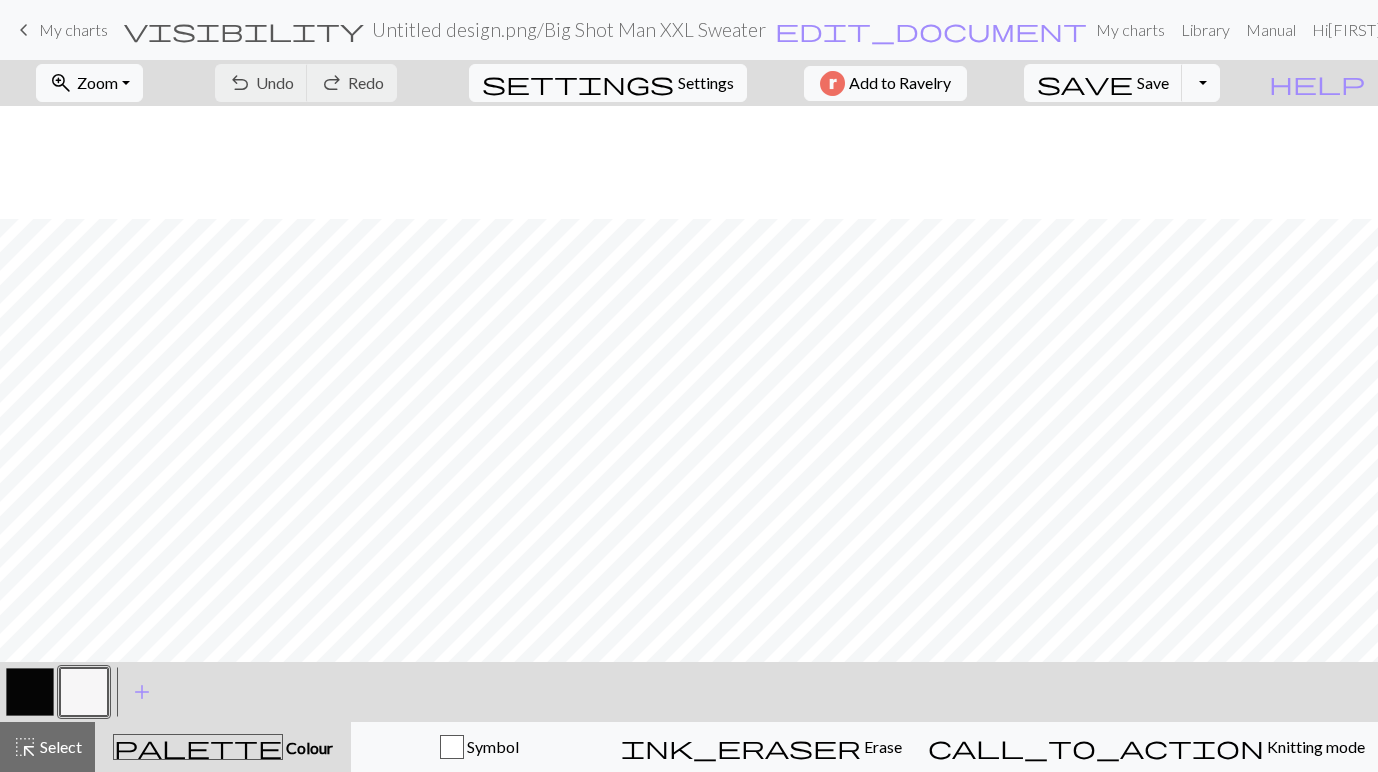 scroll, scrollTop: 714, scrollLeft: 0, axis: vertical 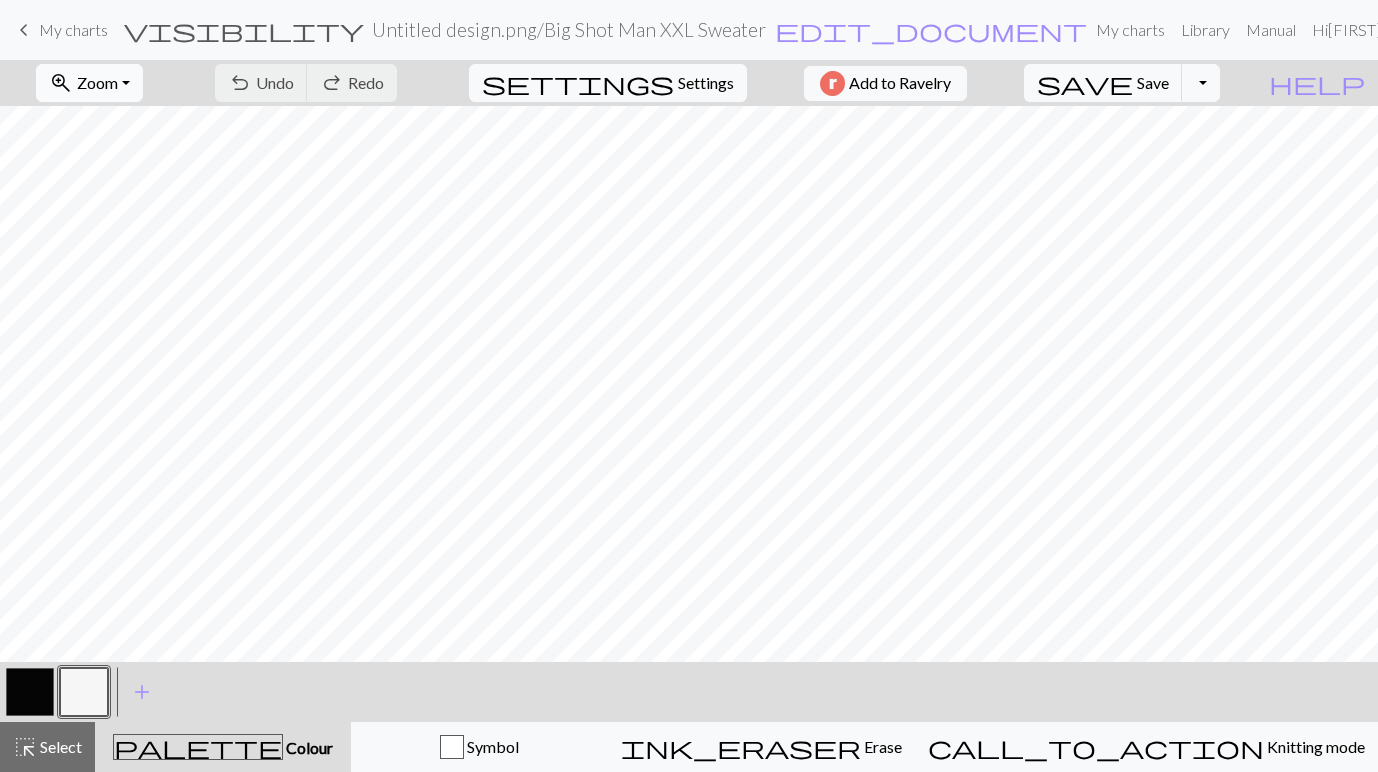 click on "Zoom" at bounding box center [97, 82] 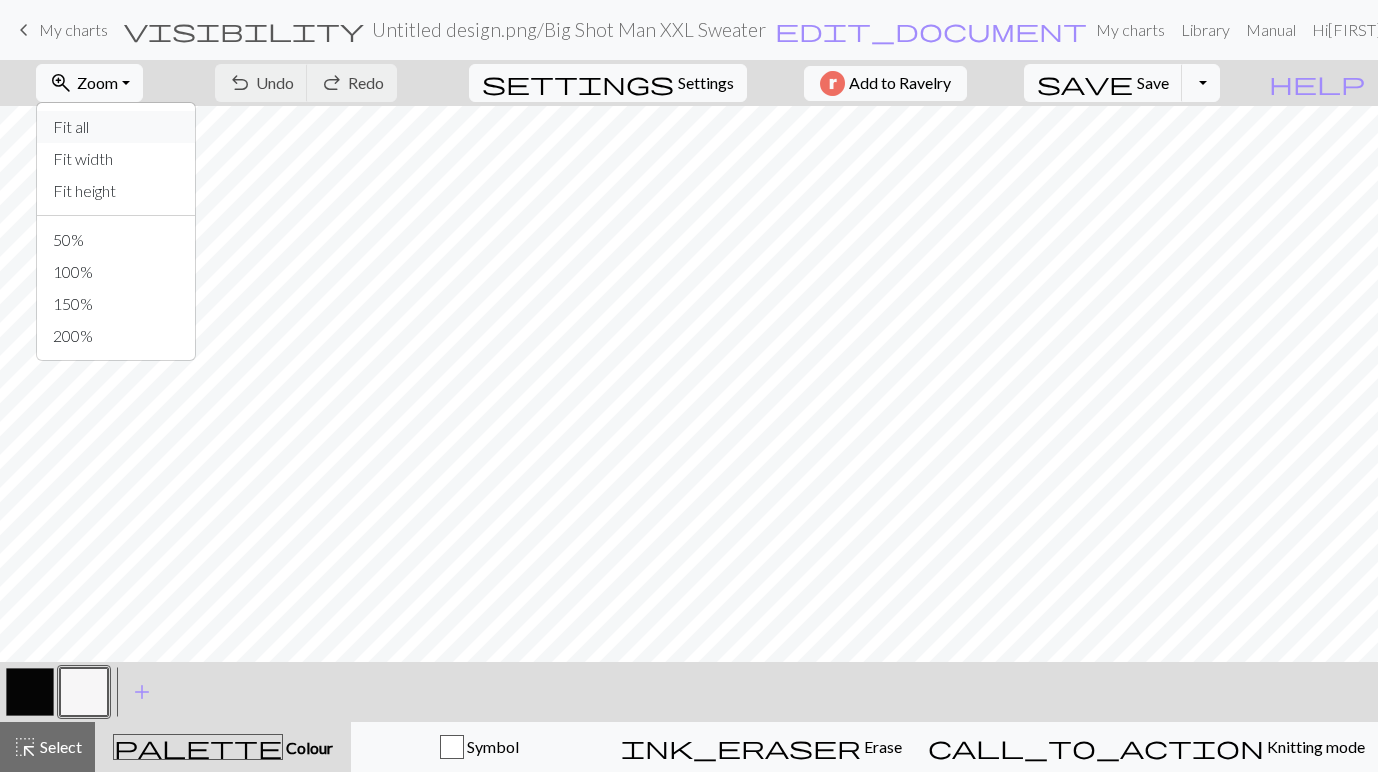 click on "Fit all" at bounding box center [116, 127] 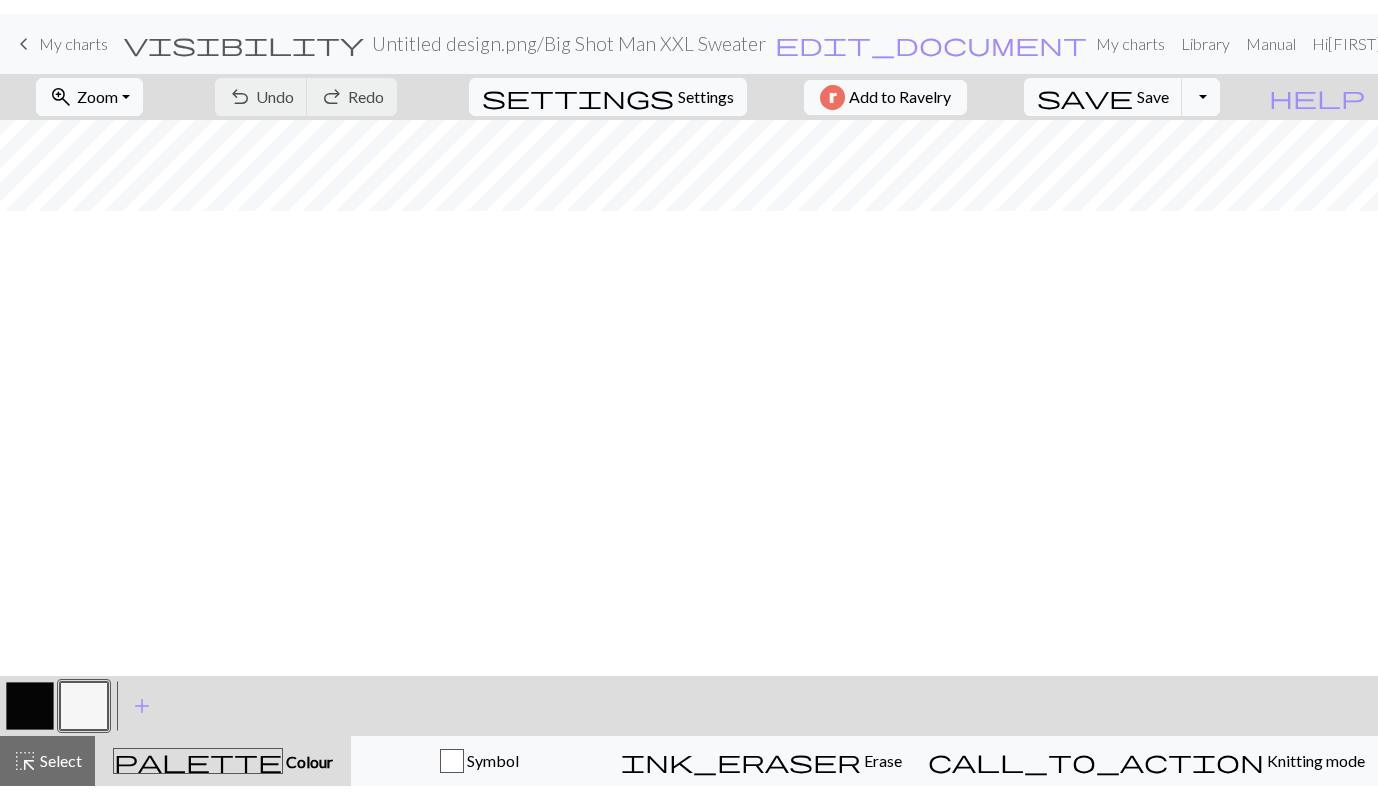 scroll, scrollTop: 49, scrollLeft: 0, axis: vertical 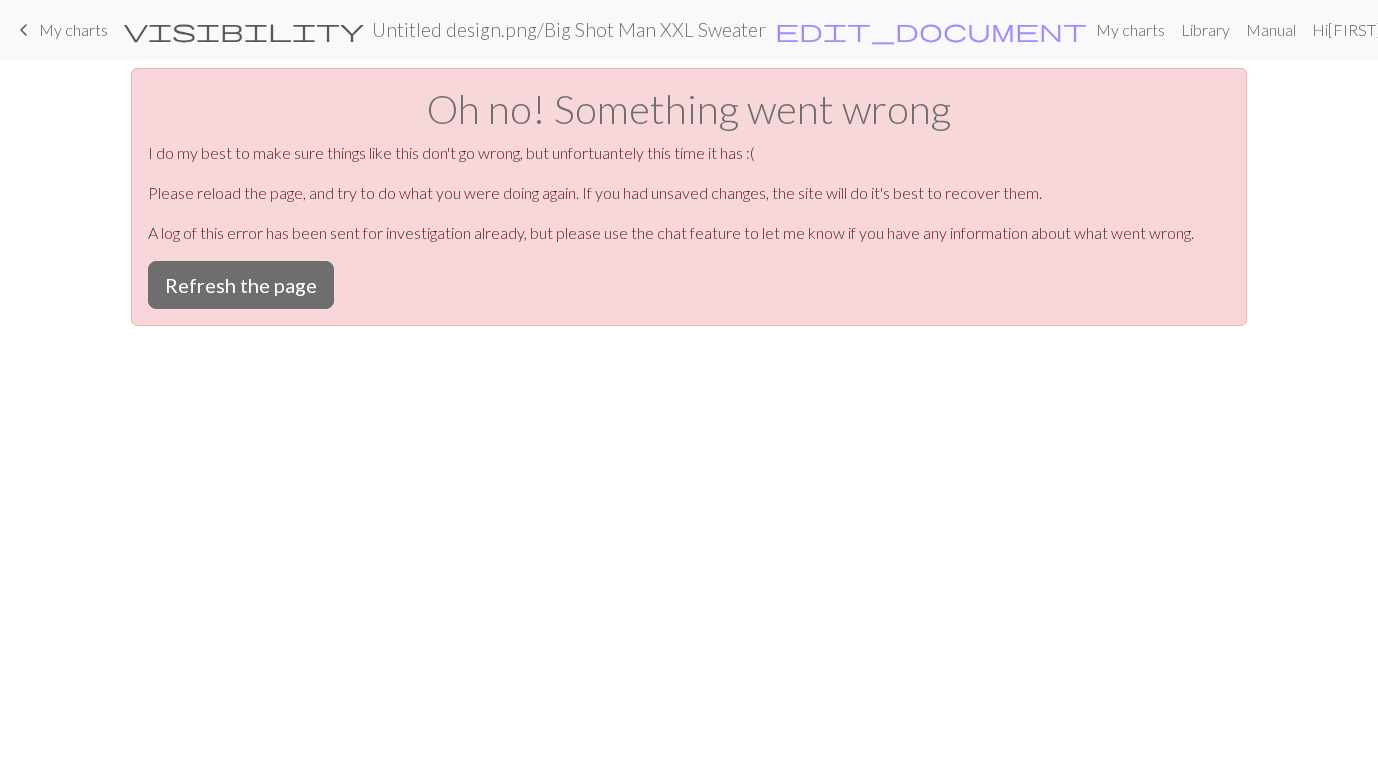click on "My charts" at bounding box center (73, 29) 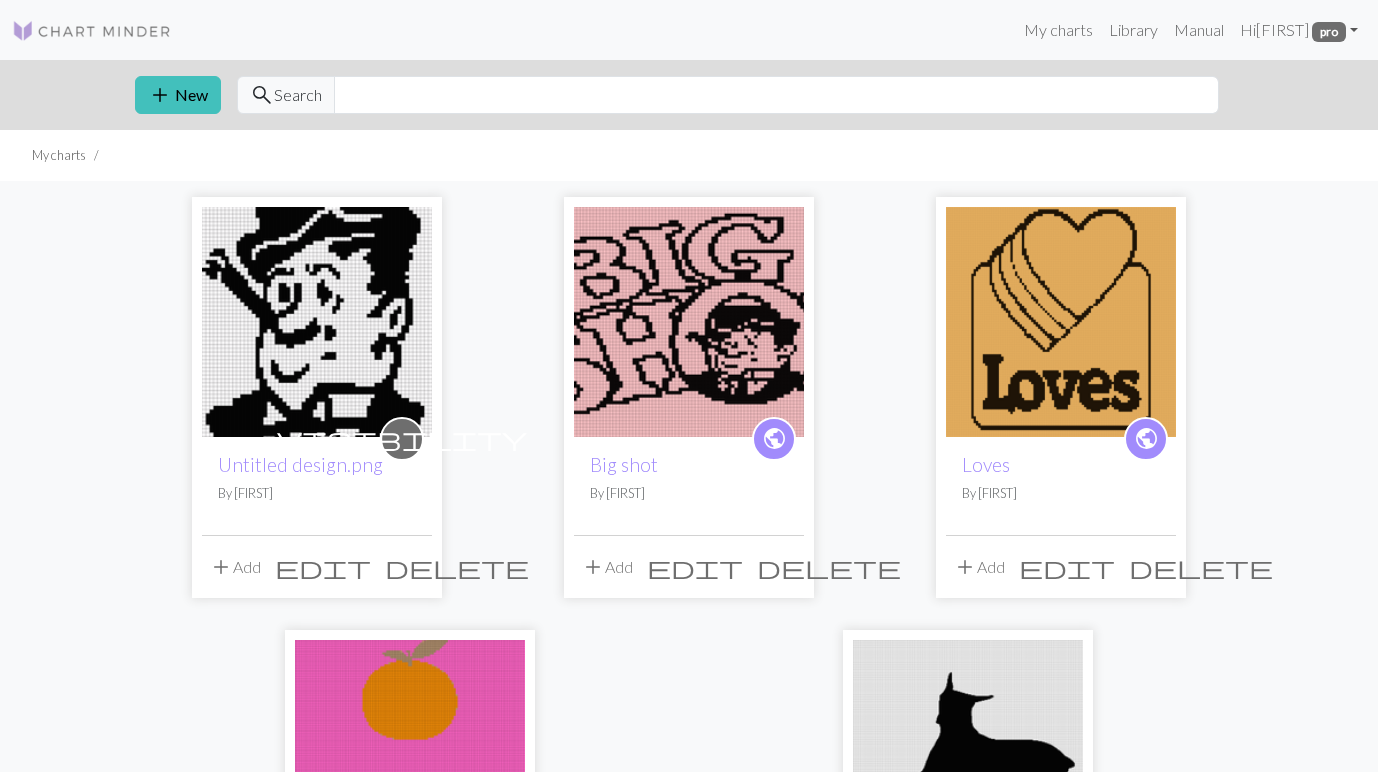 click at bounding box center [317, 322] 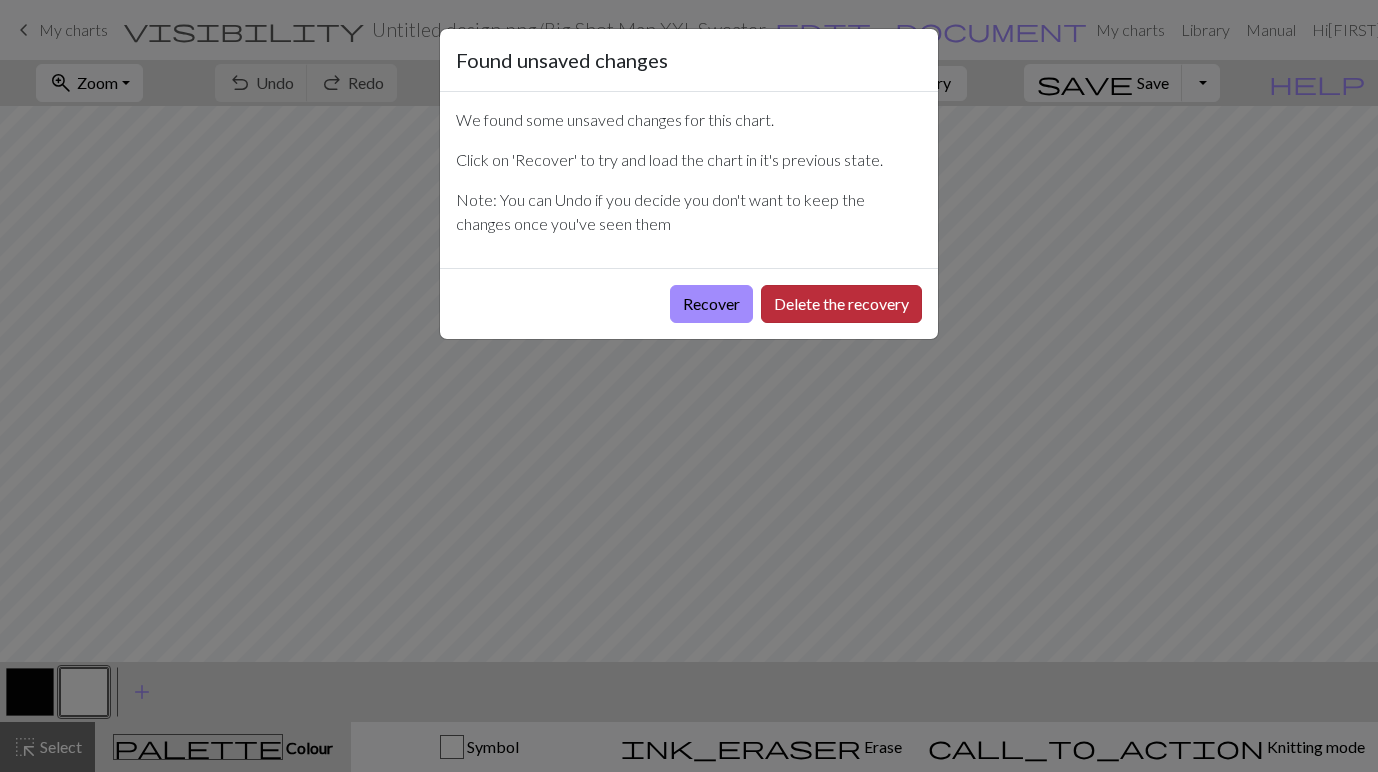 click on "Delete the recovery" at bounding box center [841, 304] 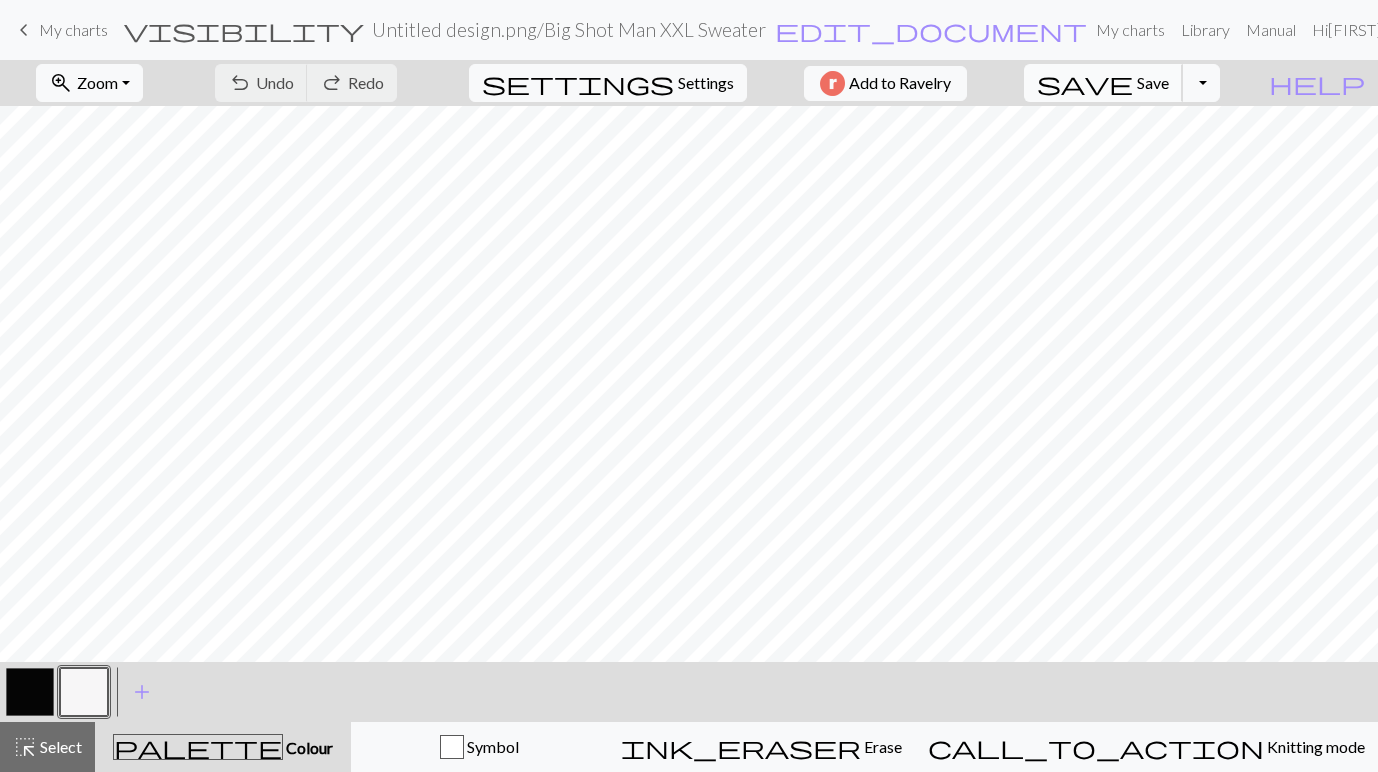 click on "Save" at bounding box center (1153, 82) 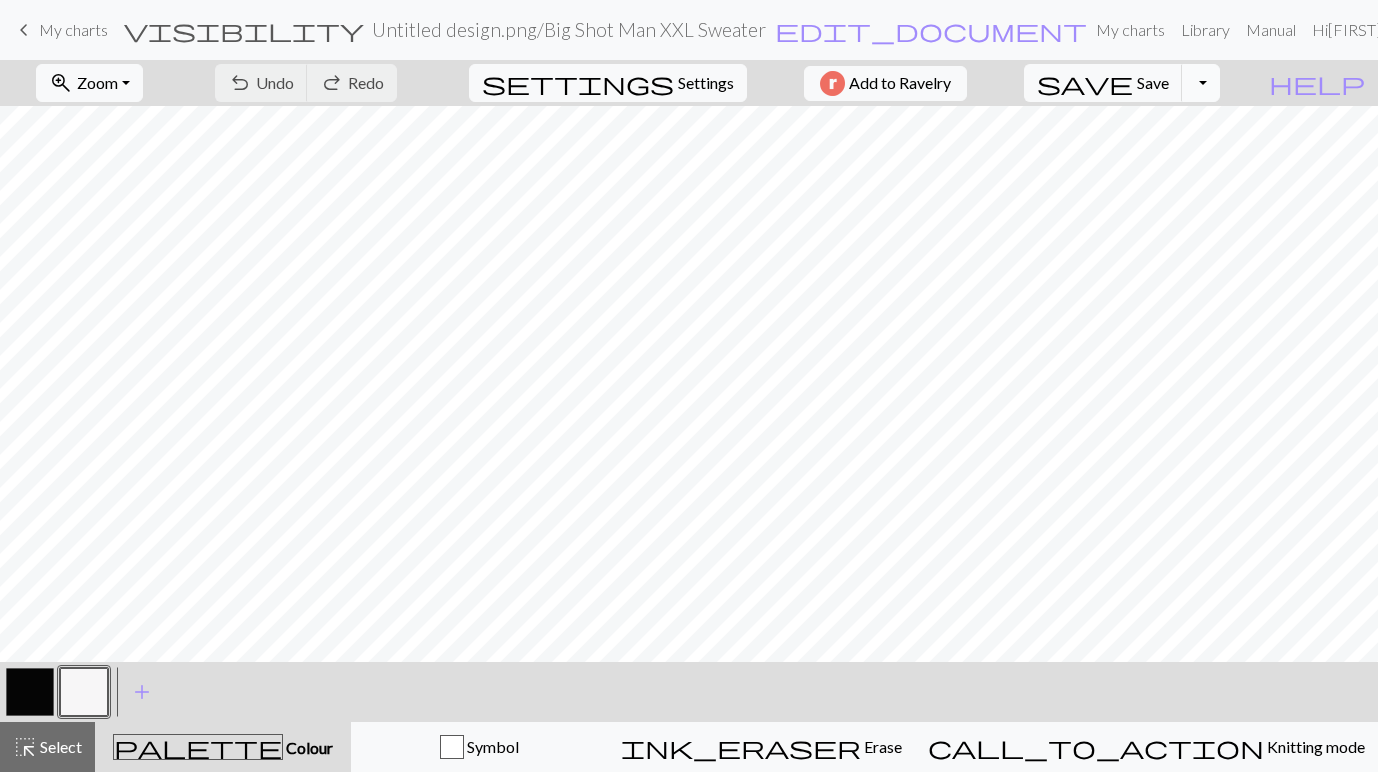 click on "Toggle Dropdown" at bounding box center (1201, 83) 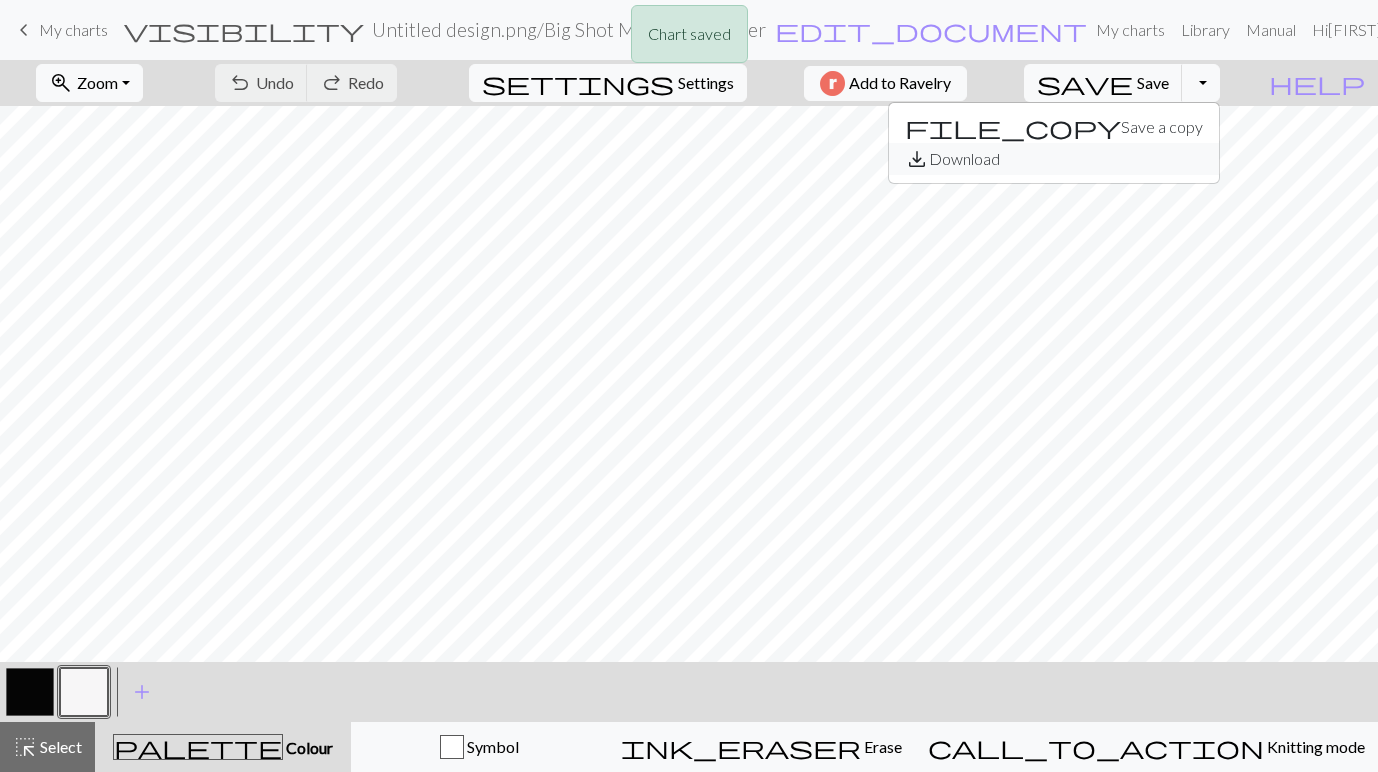 click on "save_alt  Download" at bounding box center [1054, 159] 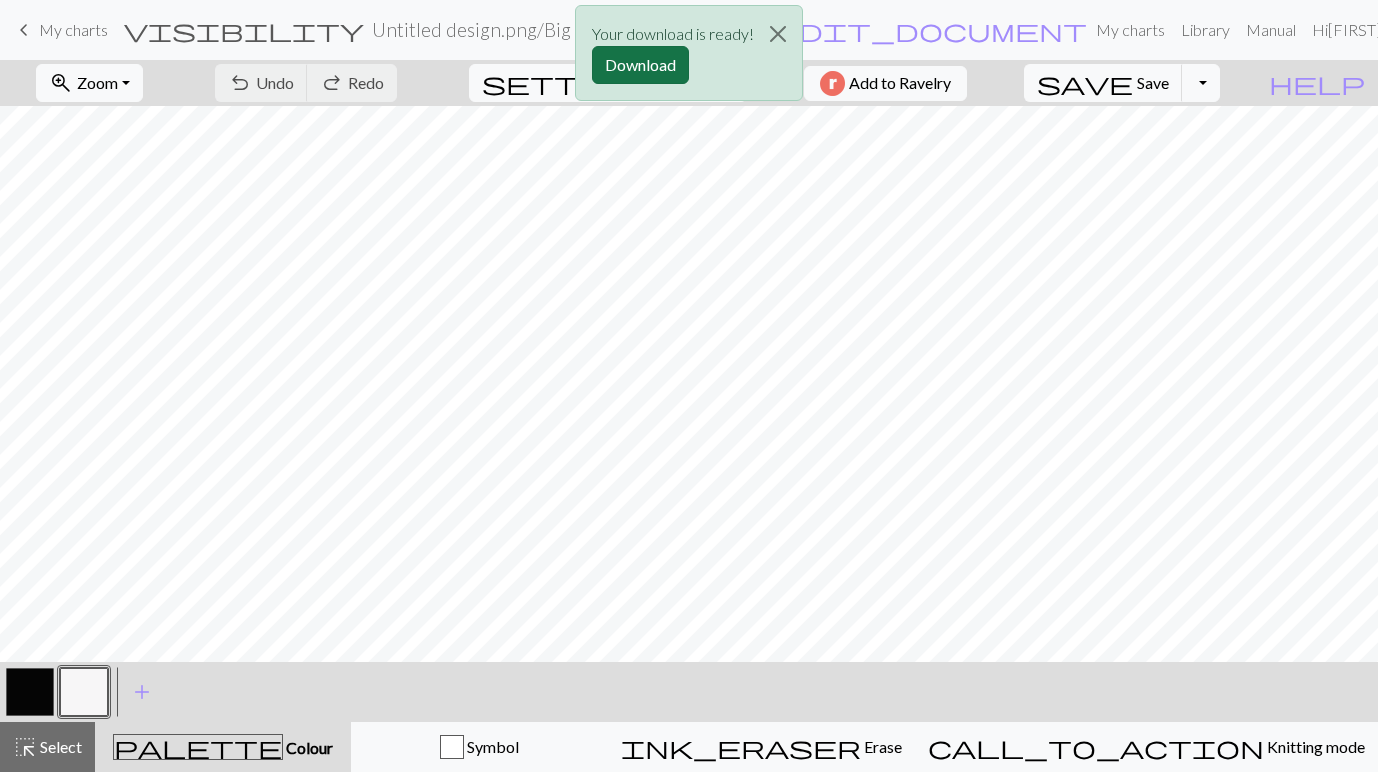 click on "Download" at bounding box center (640, 65) 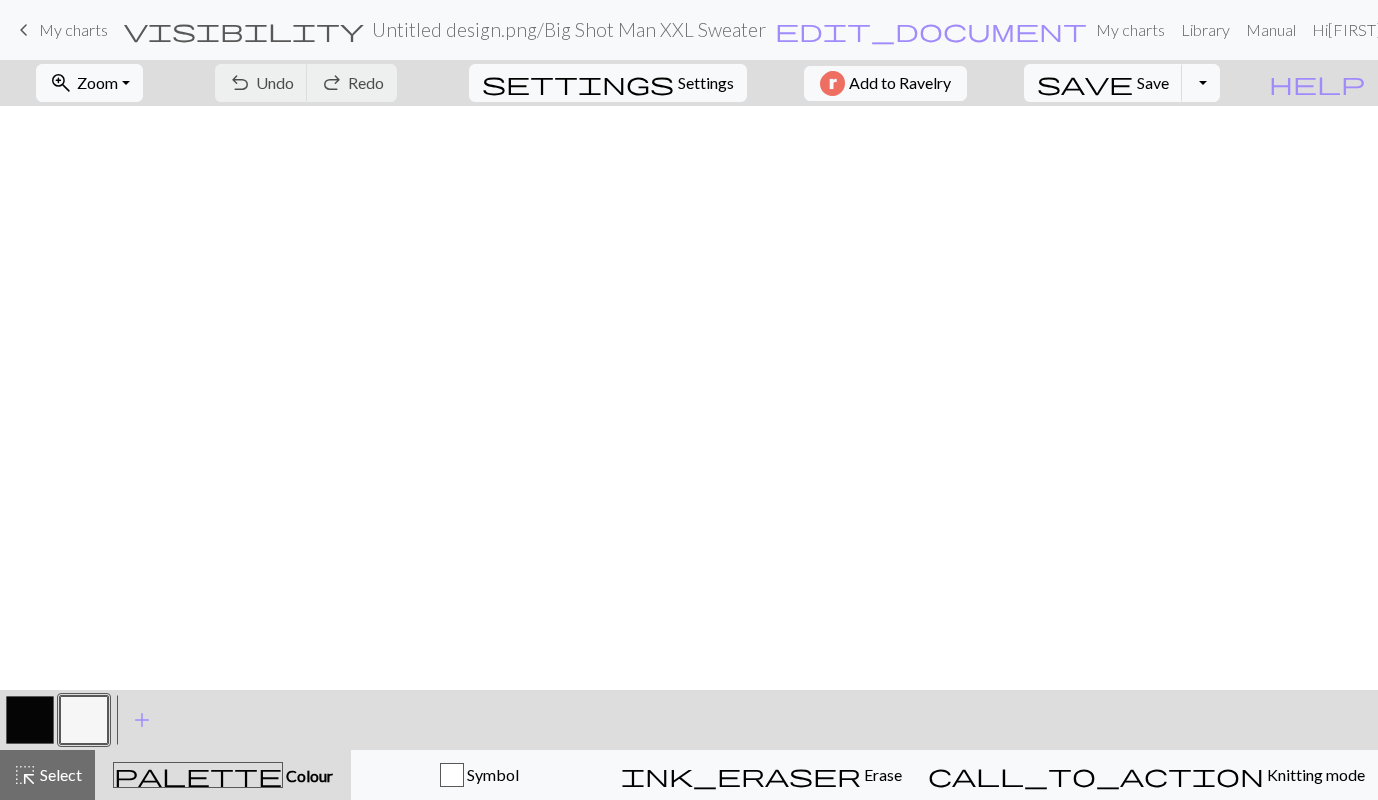 scroll, scrollTop: 0, scrollLeft: 0, axis: both 